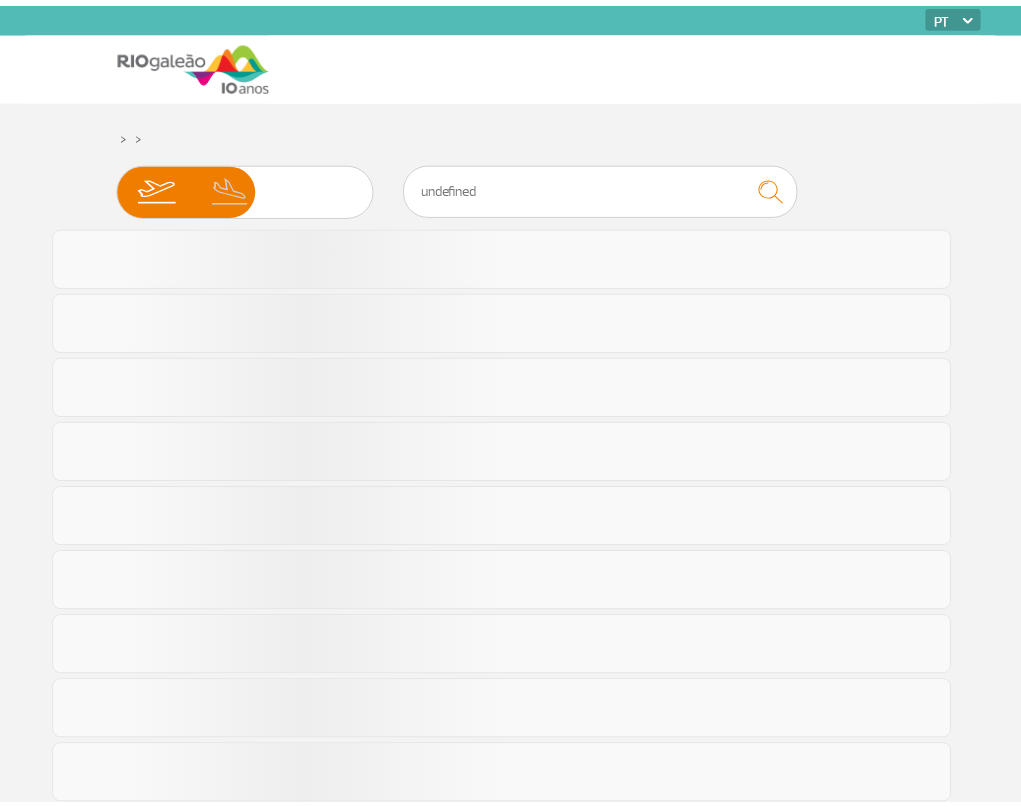 scroll, scrollTop: 0, scrollLeft: 0, axis: both 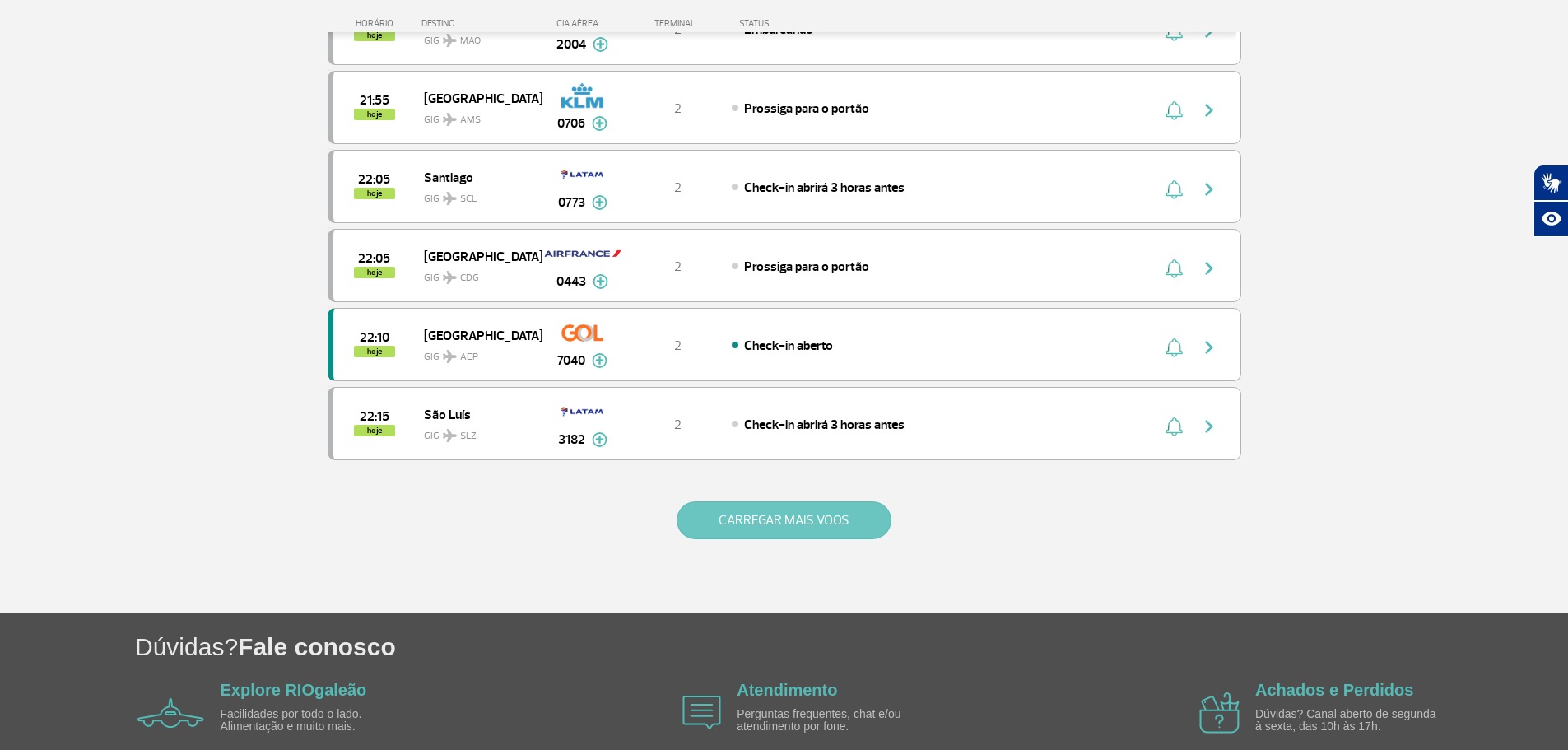click on "CARREGAR MAIS VOOS" at bounding box center [784, 520] 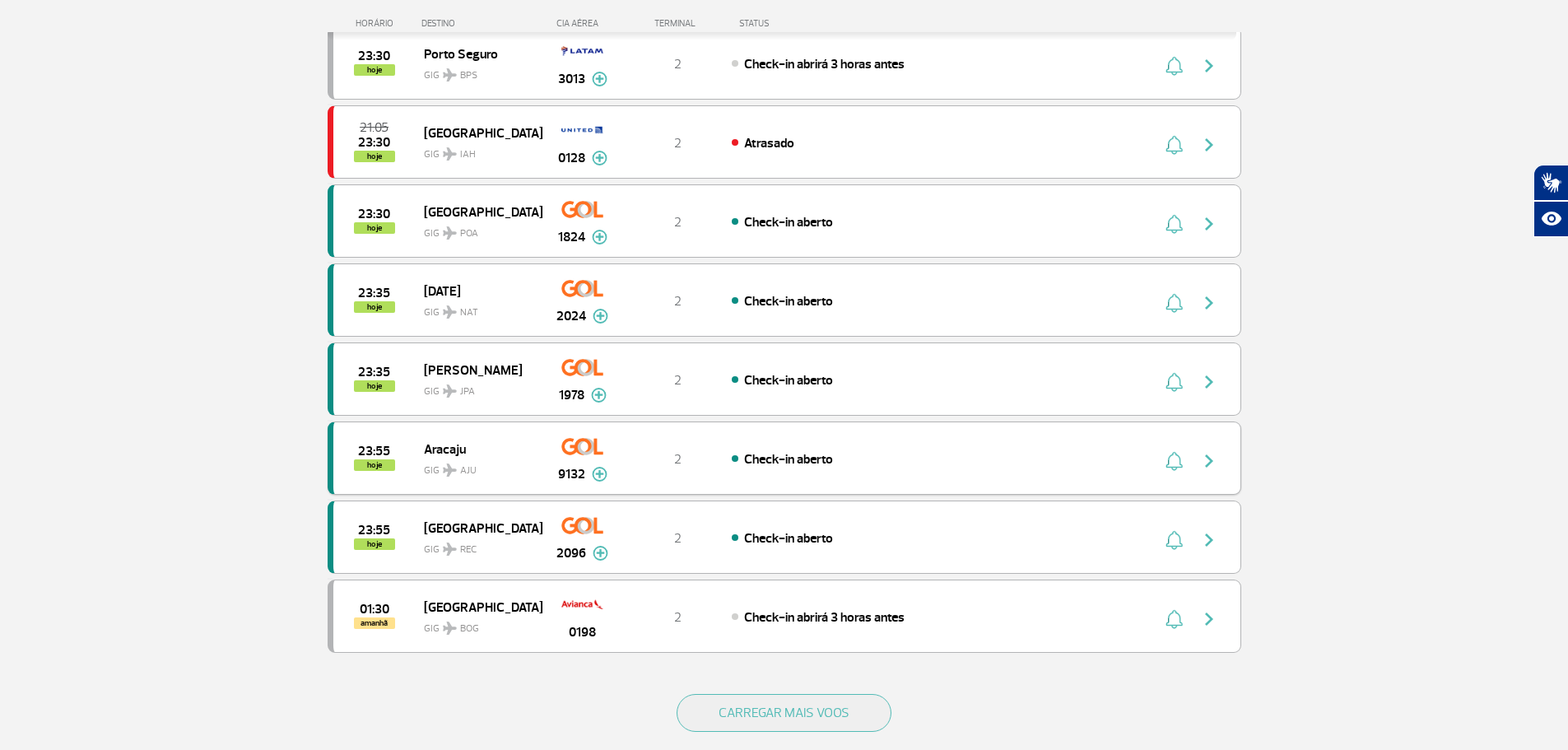 scroll, scrollTop: 2881, scrollLeft: 0, axis: vertical 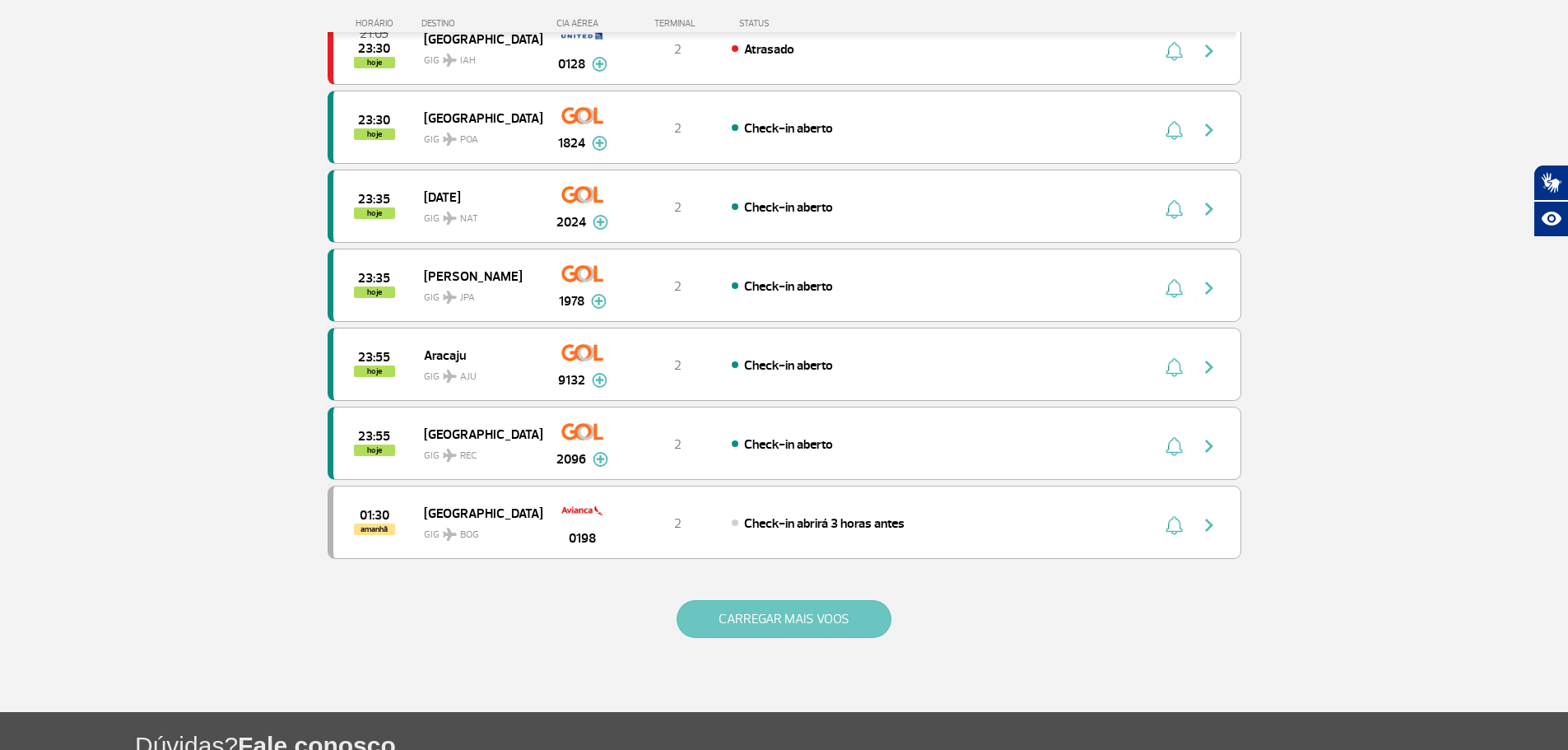 click on "CARREGAR MAIS VOOS" at bounding box center (784, 619) 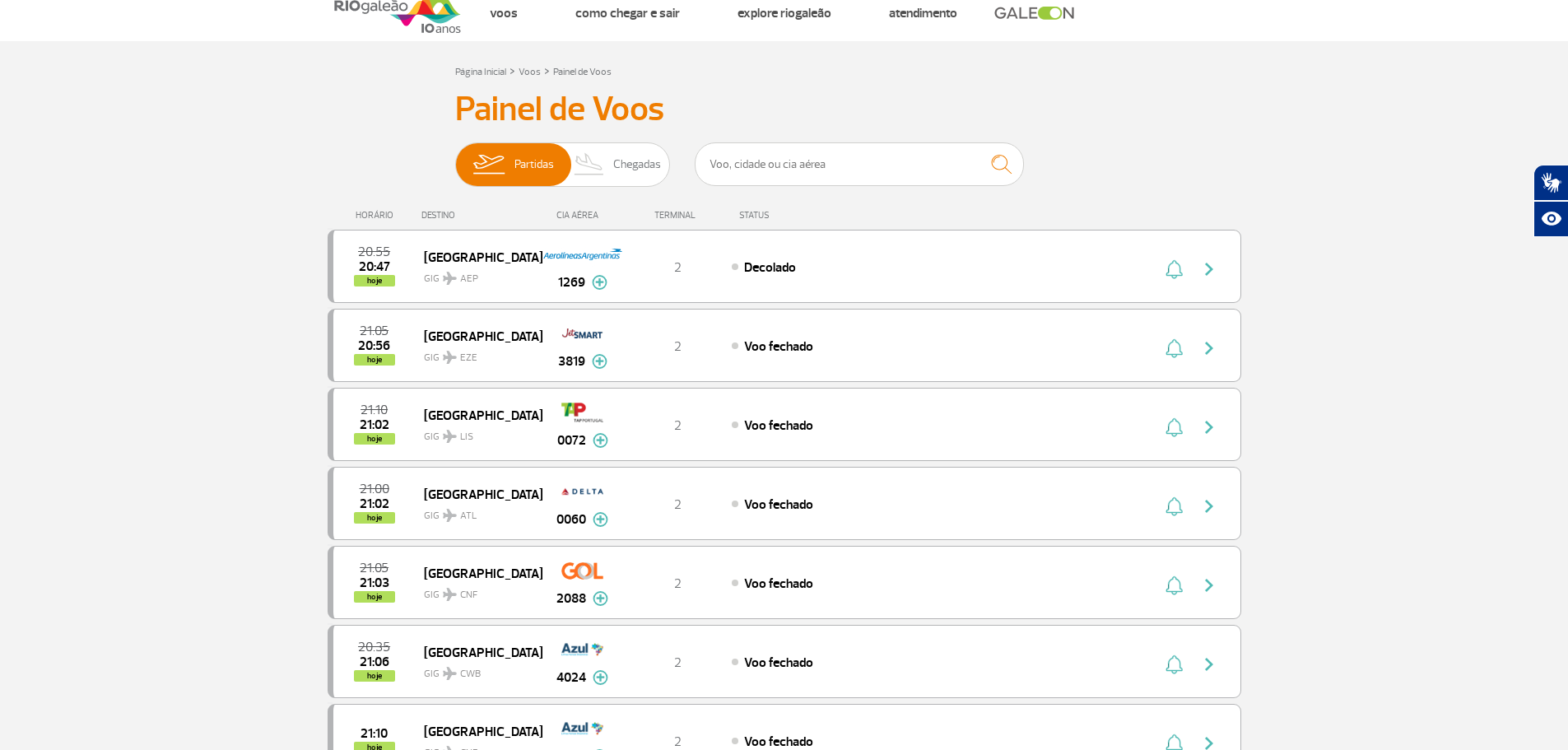 scroll, scrollTop: 0, scrollLeft: 0, axis: both 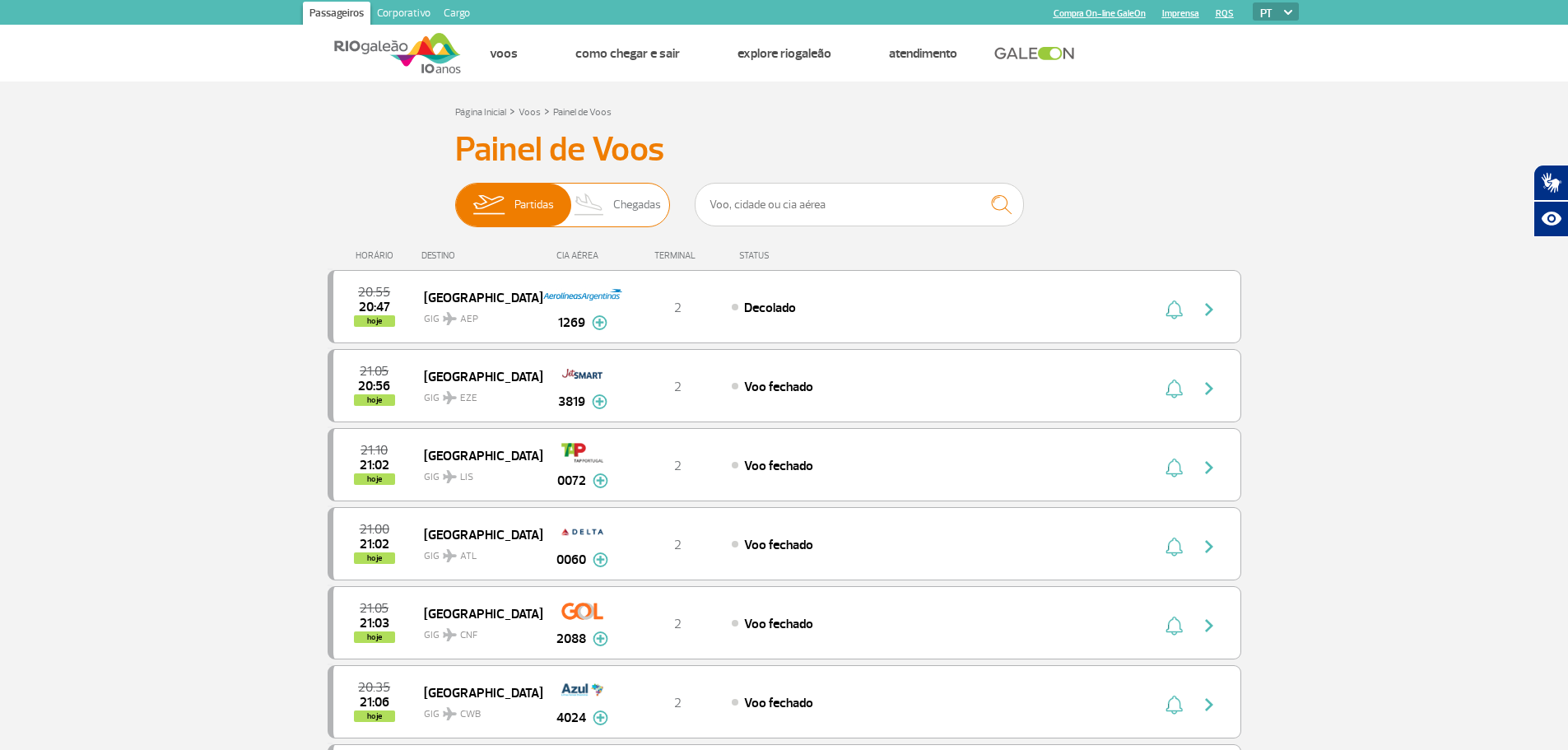 click on "Chegadas" at bounding box center [637, 205] 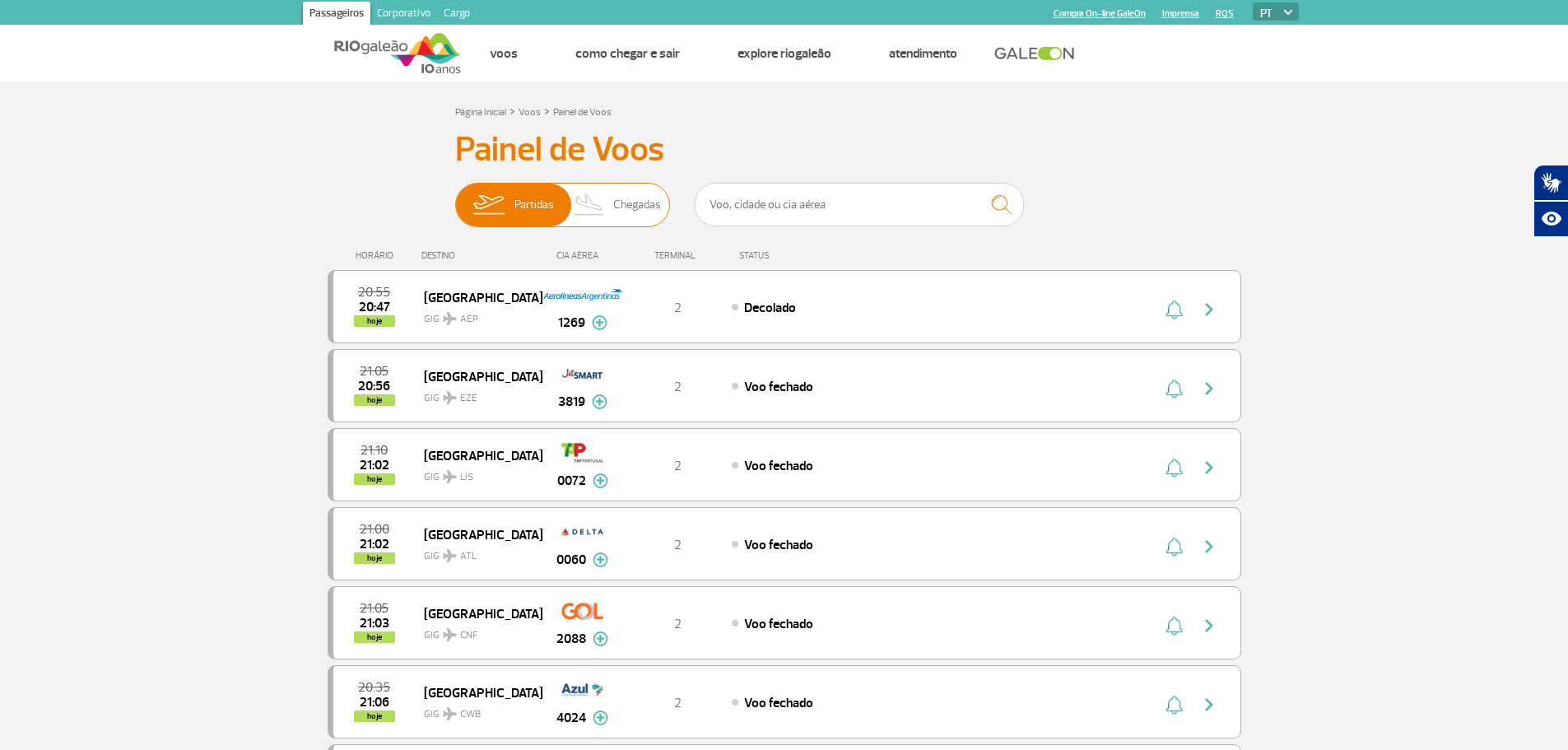 click on "Partidas   Chegadas" at bounding box center (455, 197) 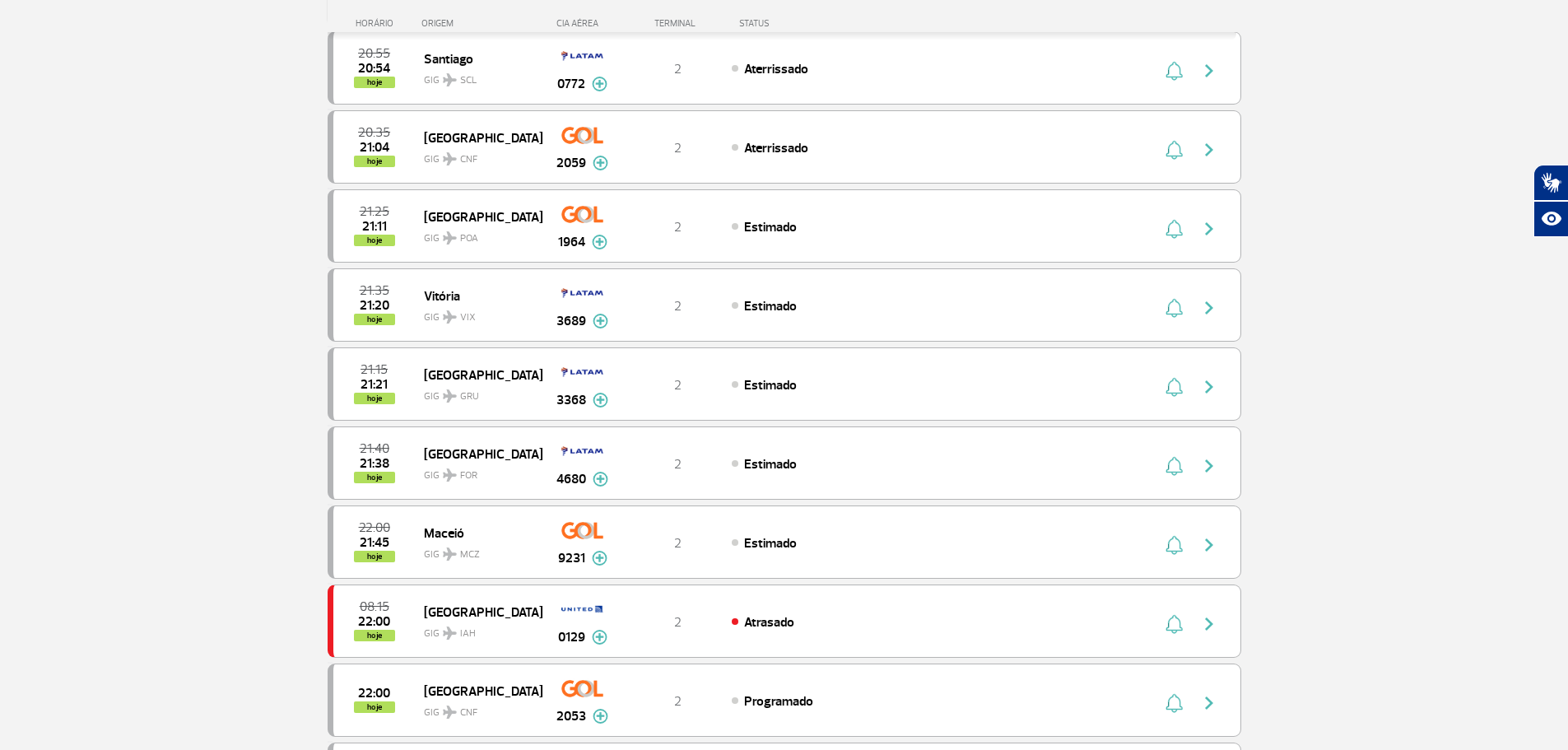 scroll, scrollTop: 165, scrollLeft: 0, axis: vertical 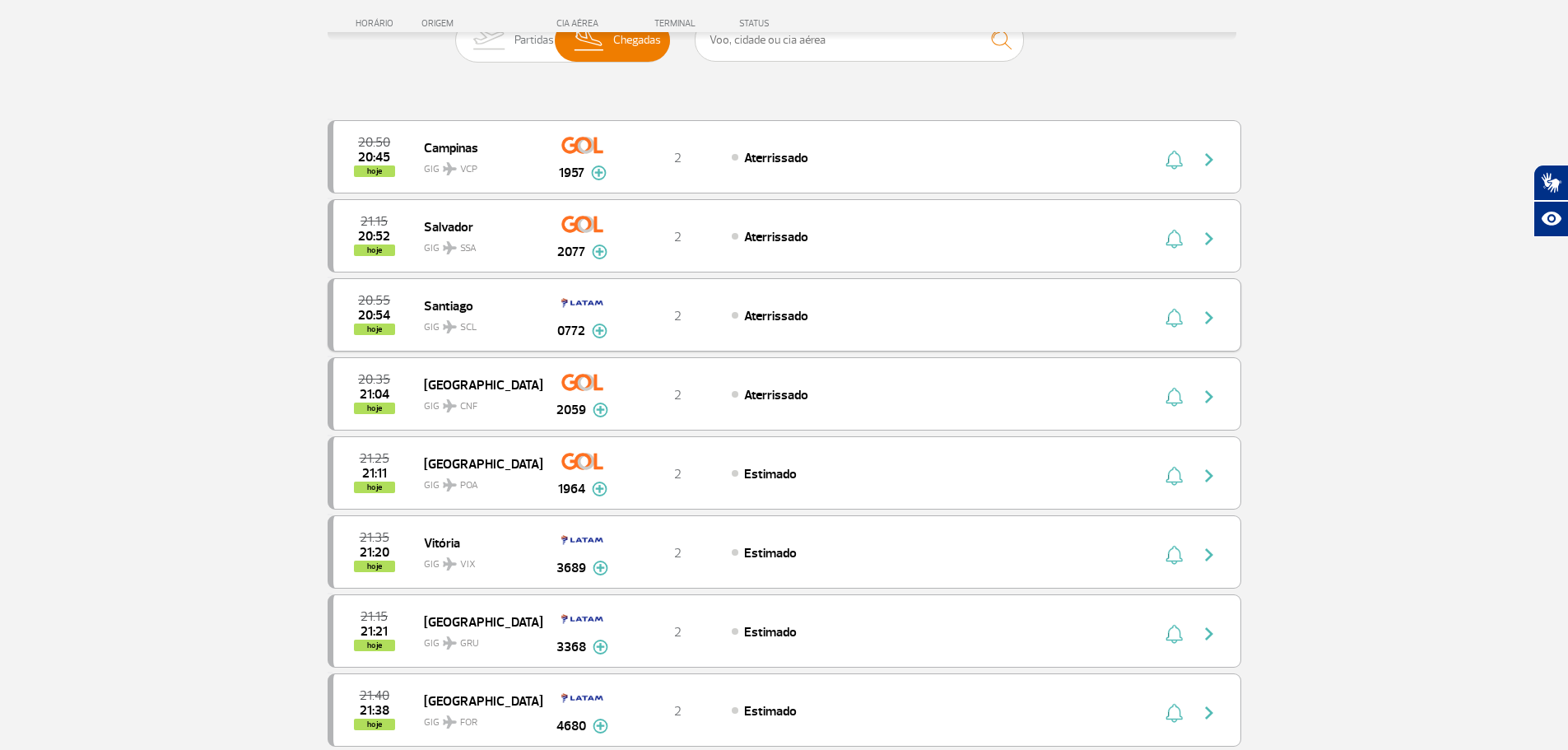 click at bounding box center (1209, 318) 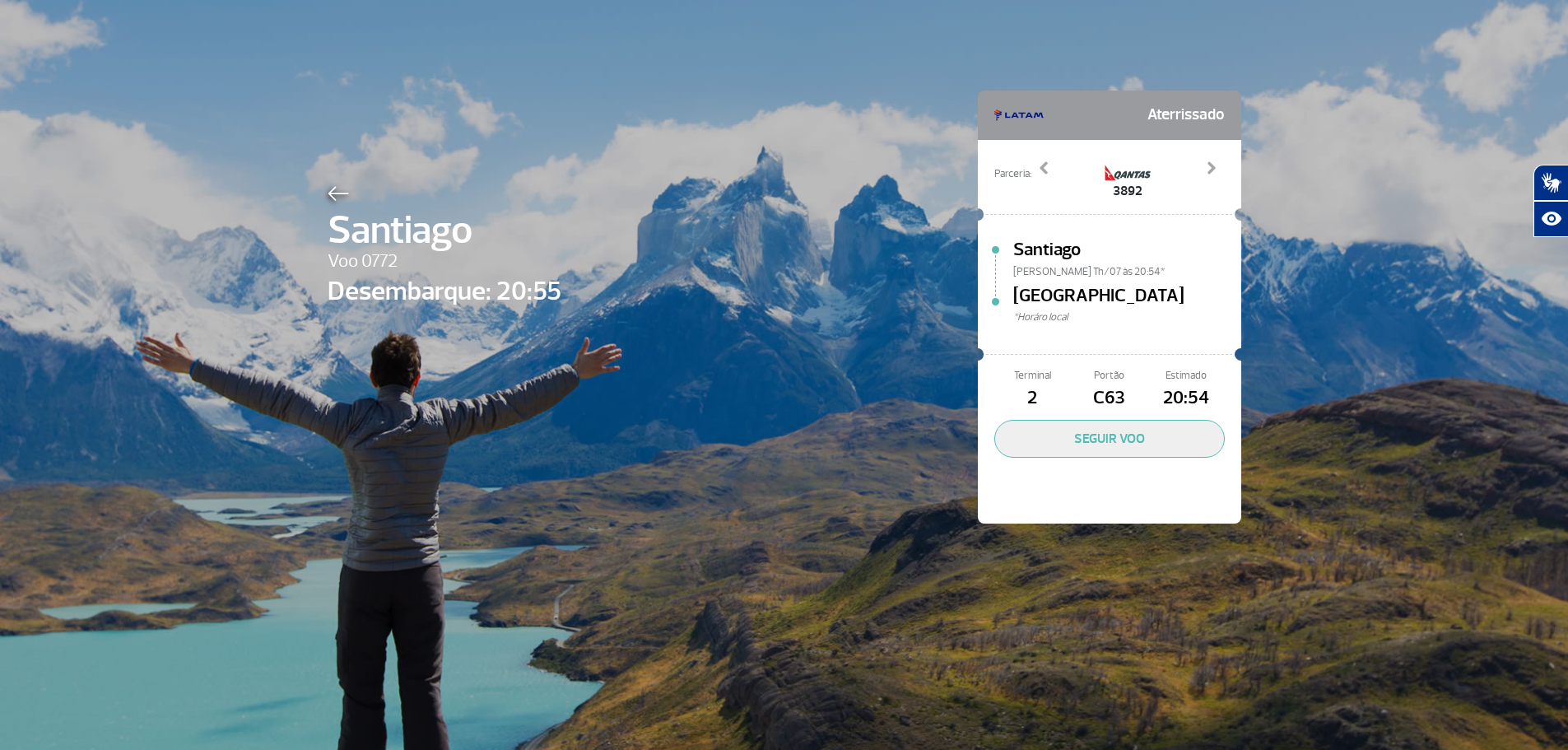 scroll, scrollTop: 0, scrollLeft: 0, axis: both 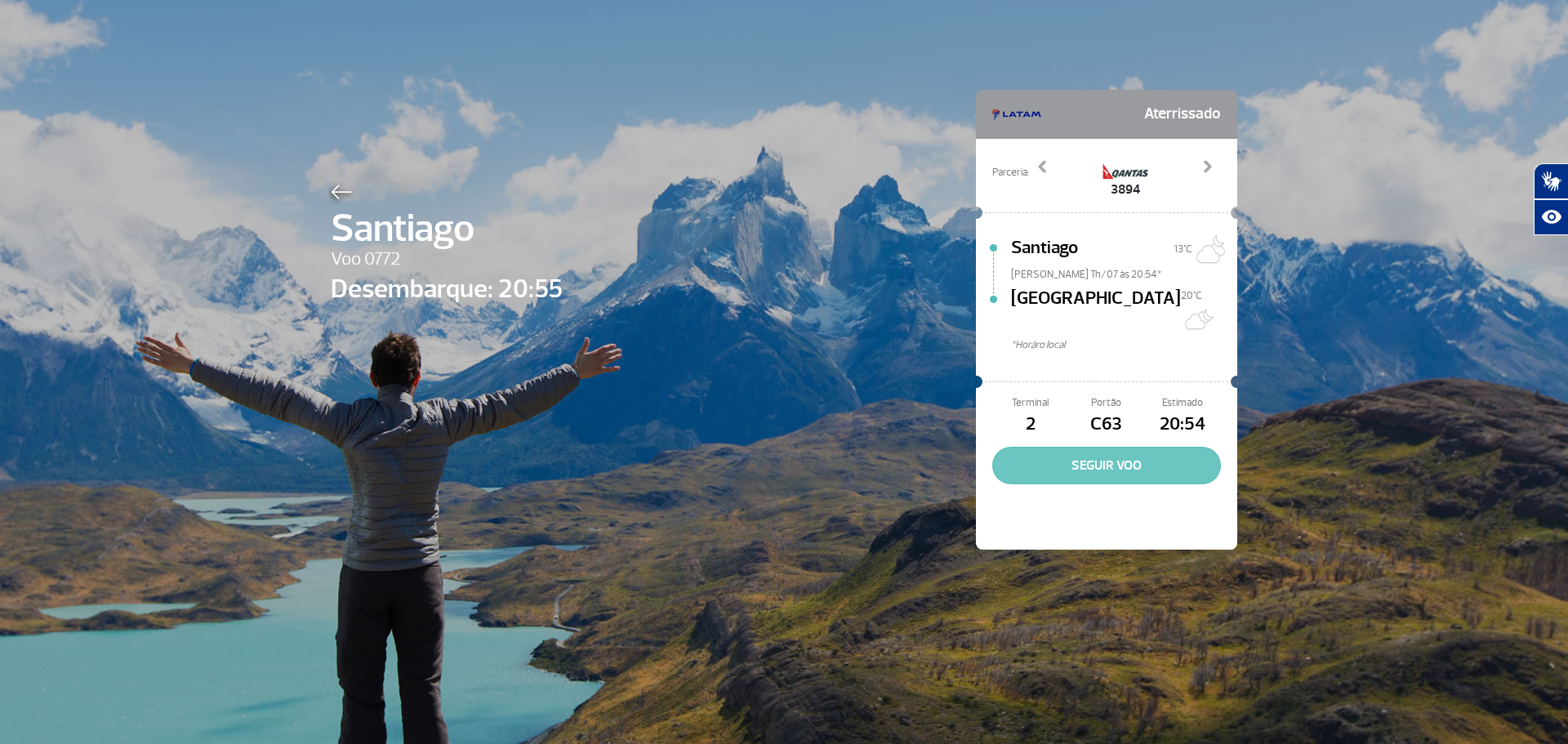 click on "SEGUIR VOO" 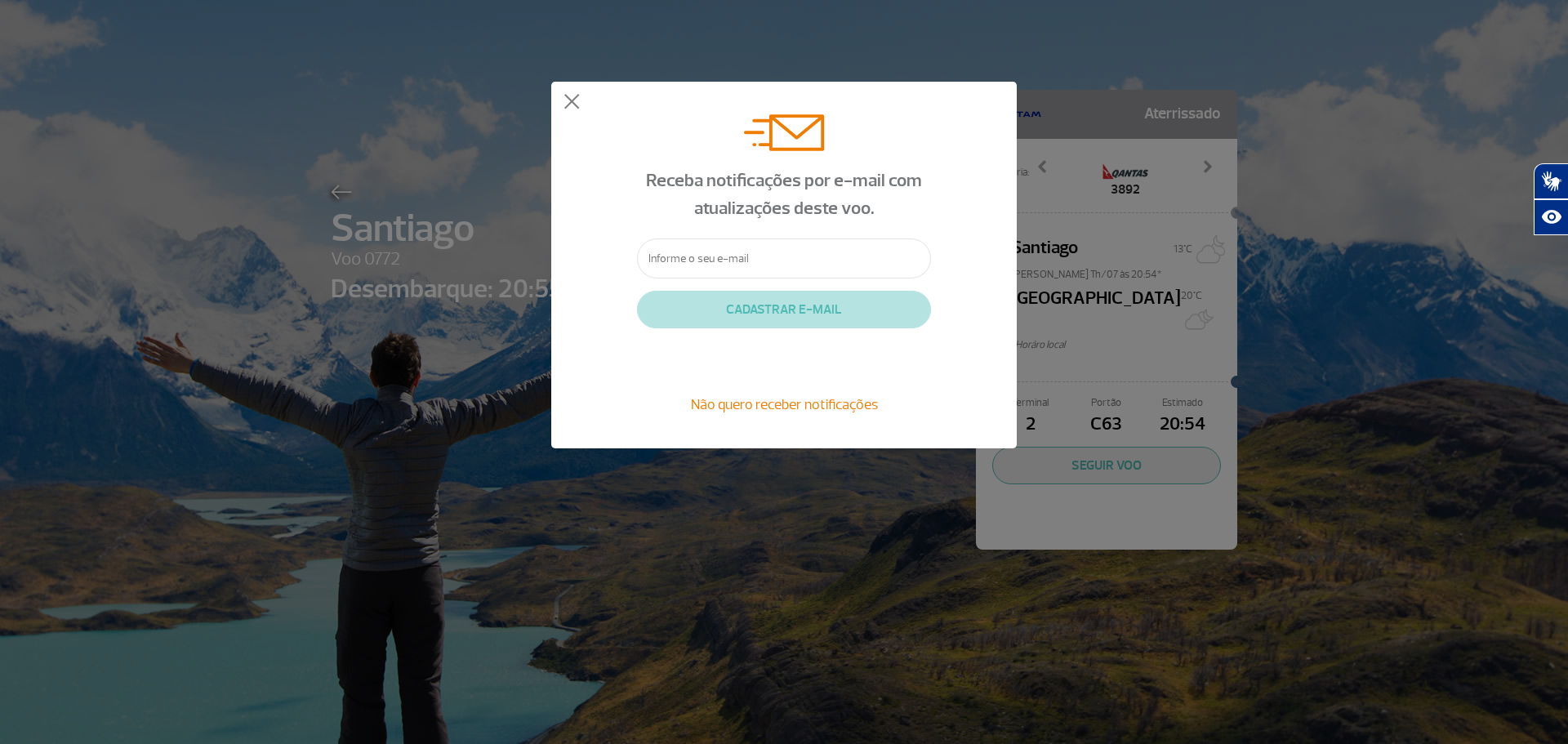 click on "Receba notificações por e-mail com atualizações deste voo.   CADASTRAR E-MAIL   Não quero receber notificações" 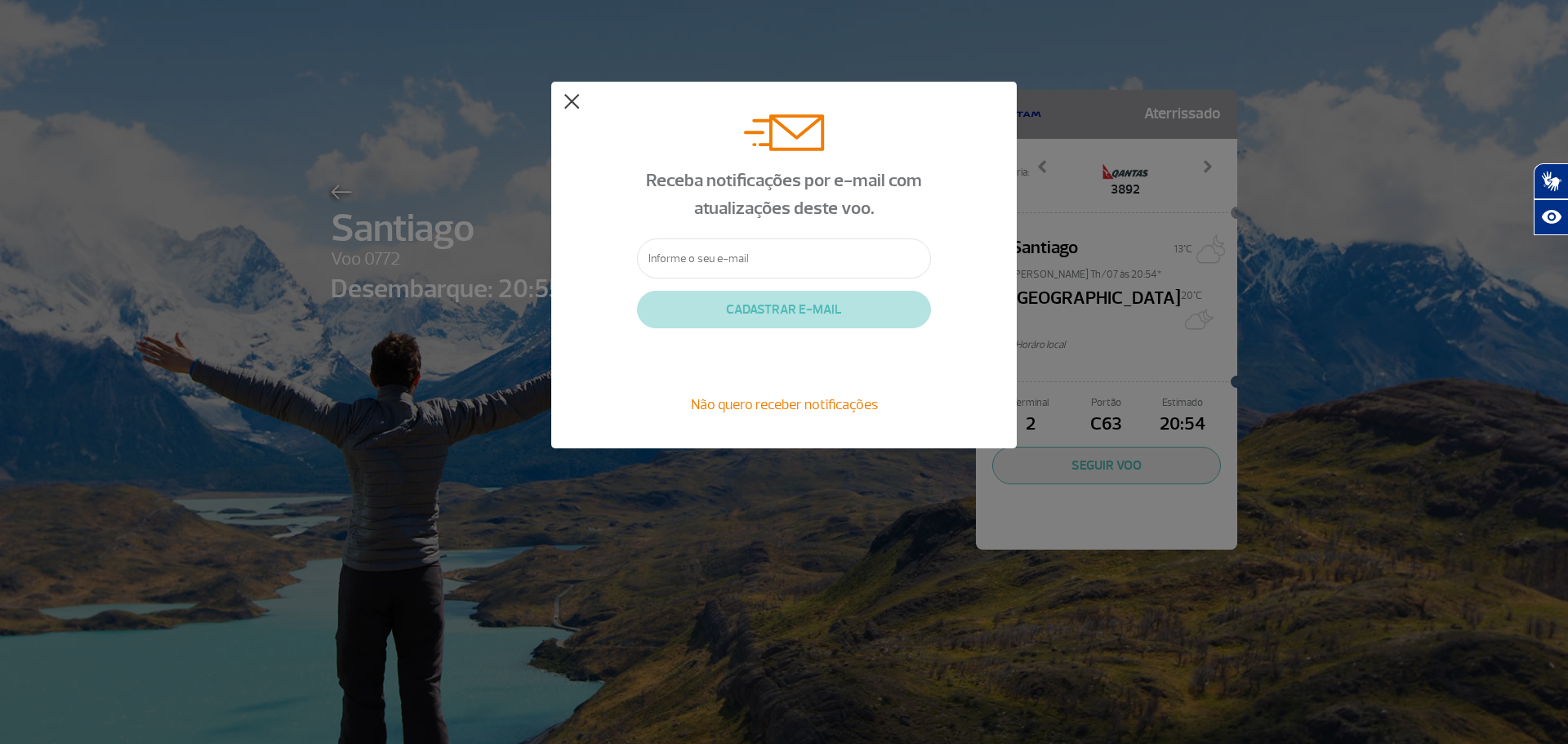 click 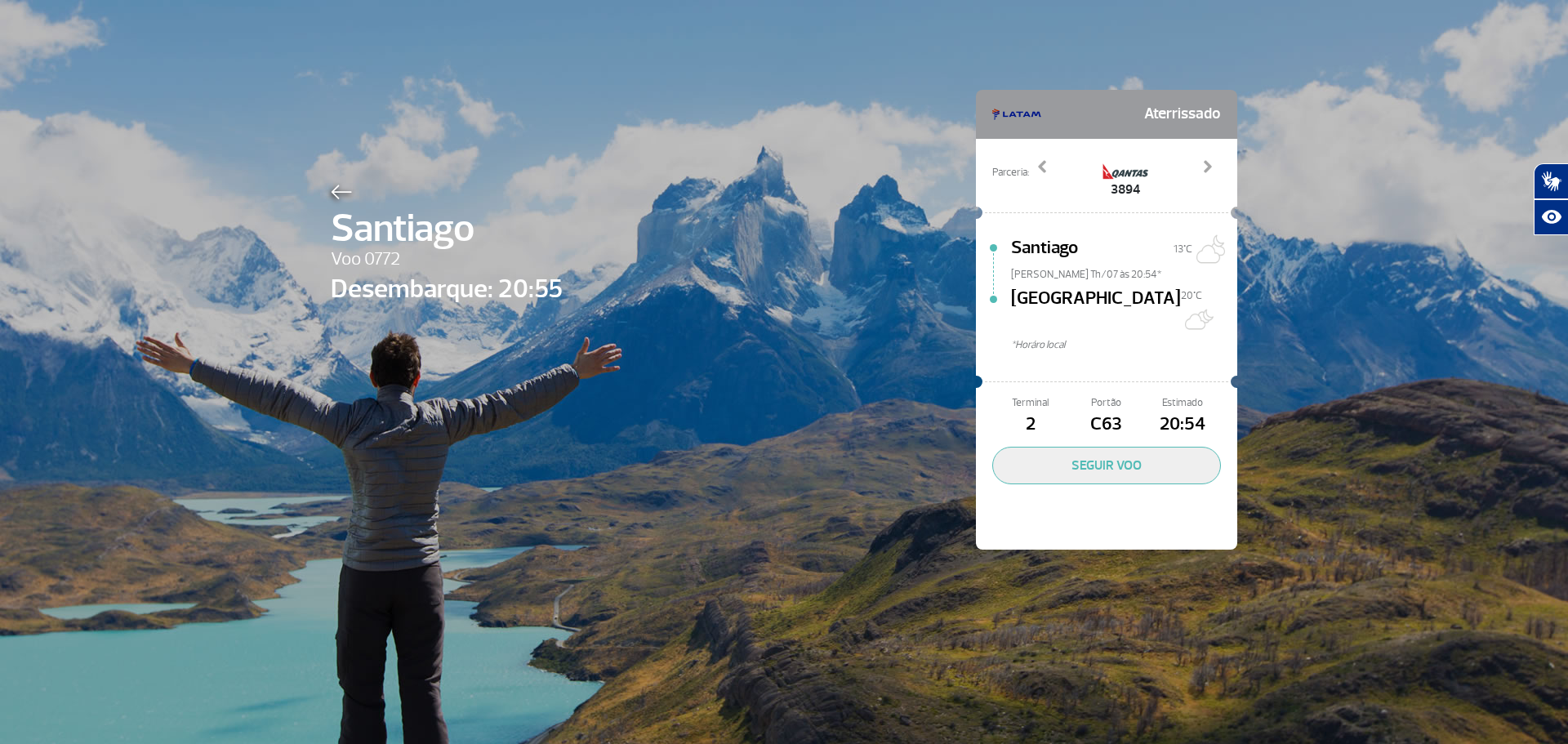 drag, startPoint x: 265, startPoint y: 322, endPoint x: 285, endPoint y: 322, distance: 20 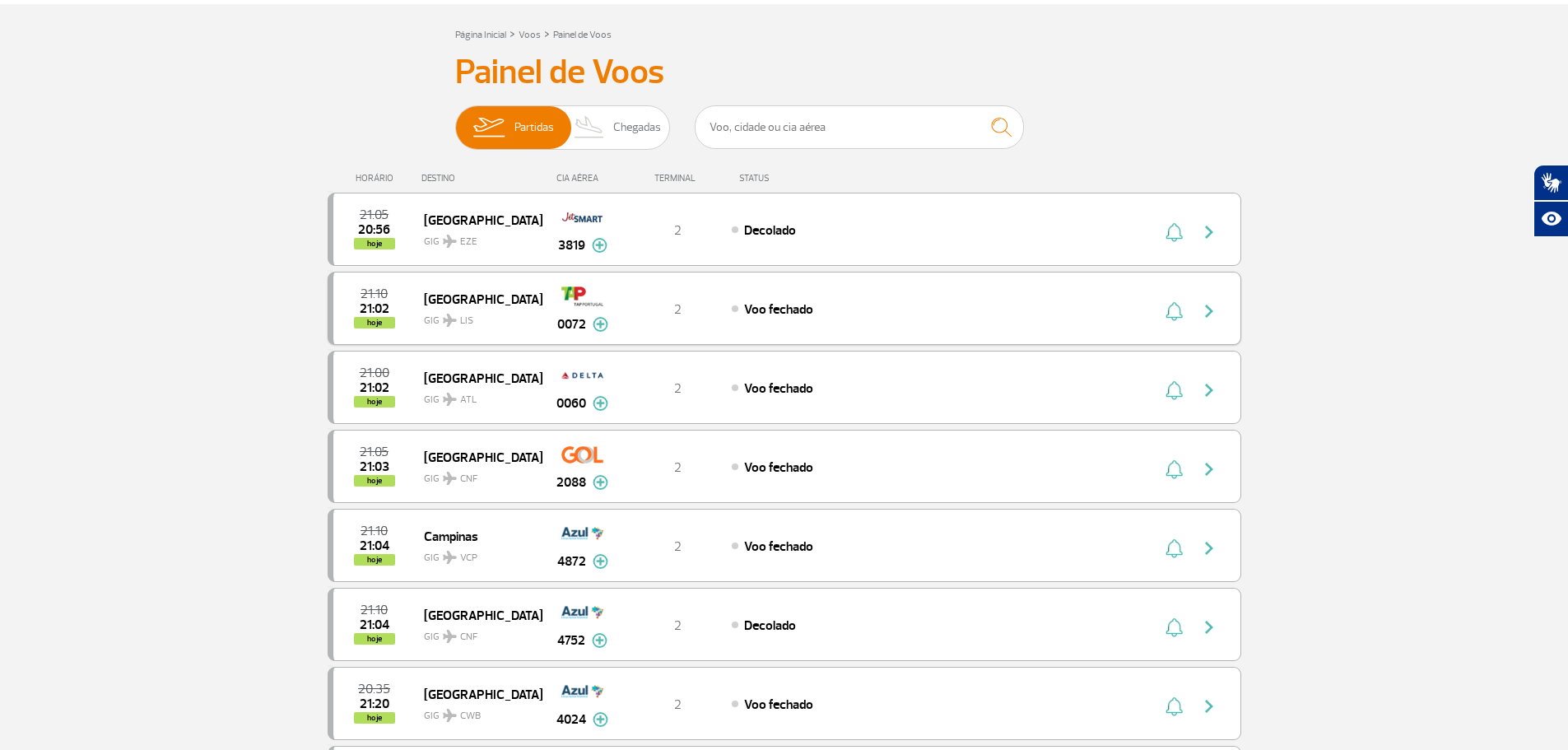 scroll, scrollTop: 0, scrollLeft: 0, axis: both 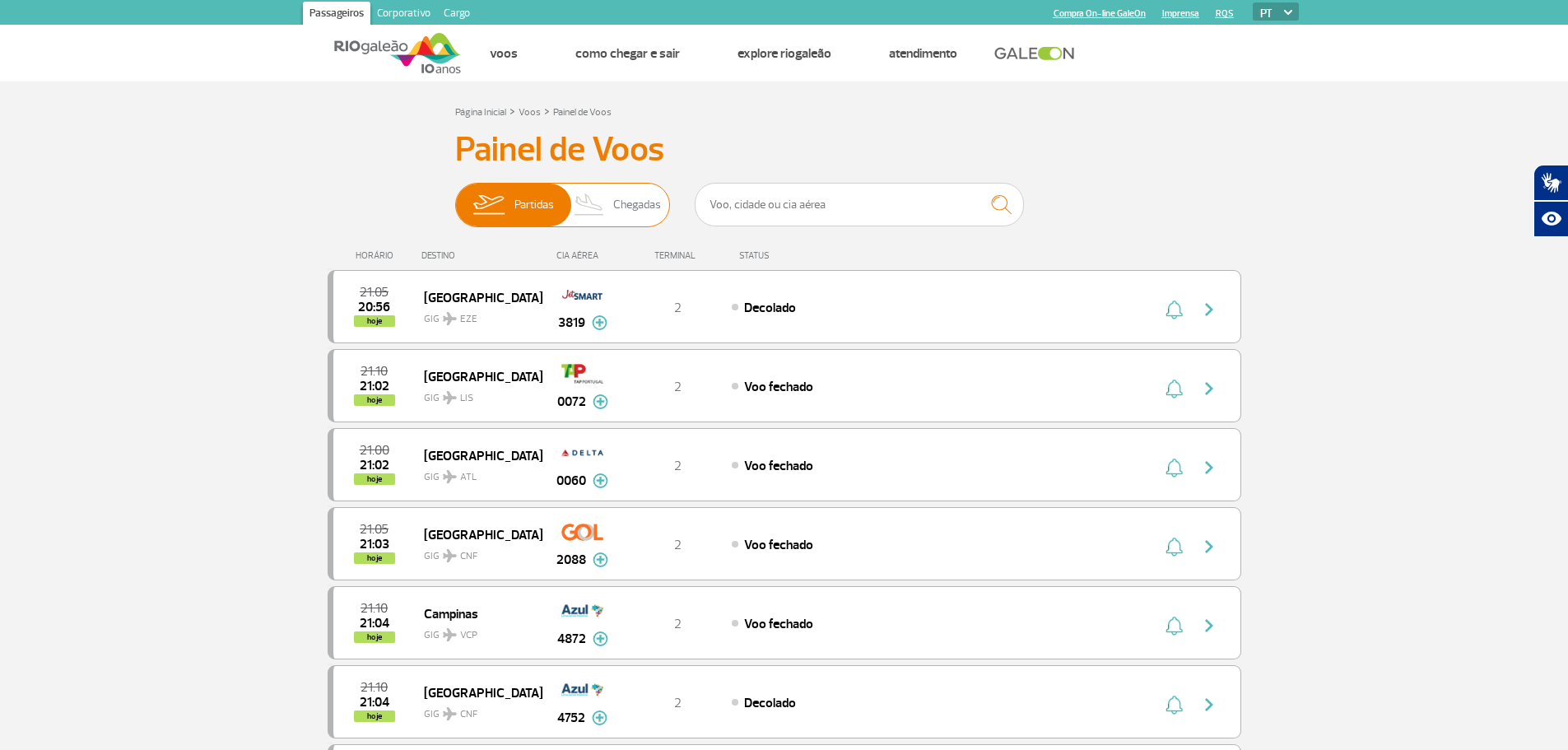 click on "Chegadas" at bounding box center [637, 205] 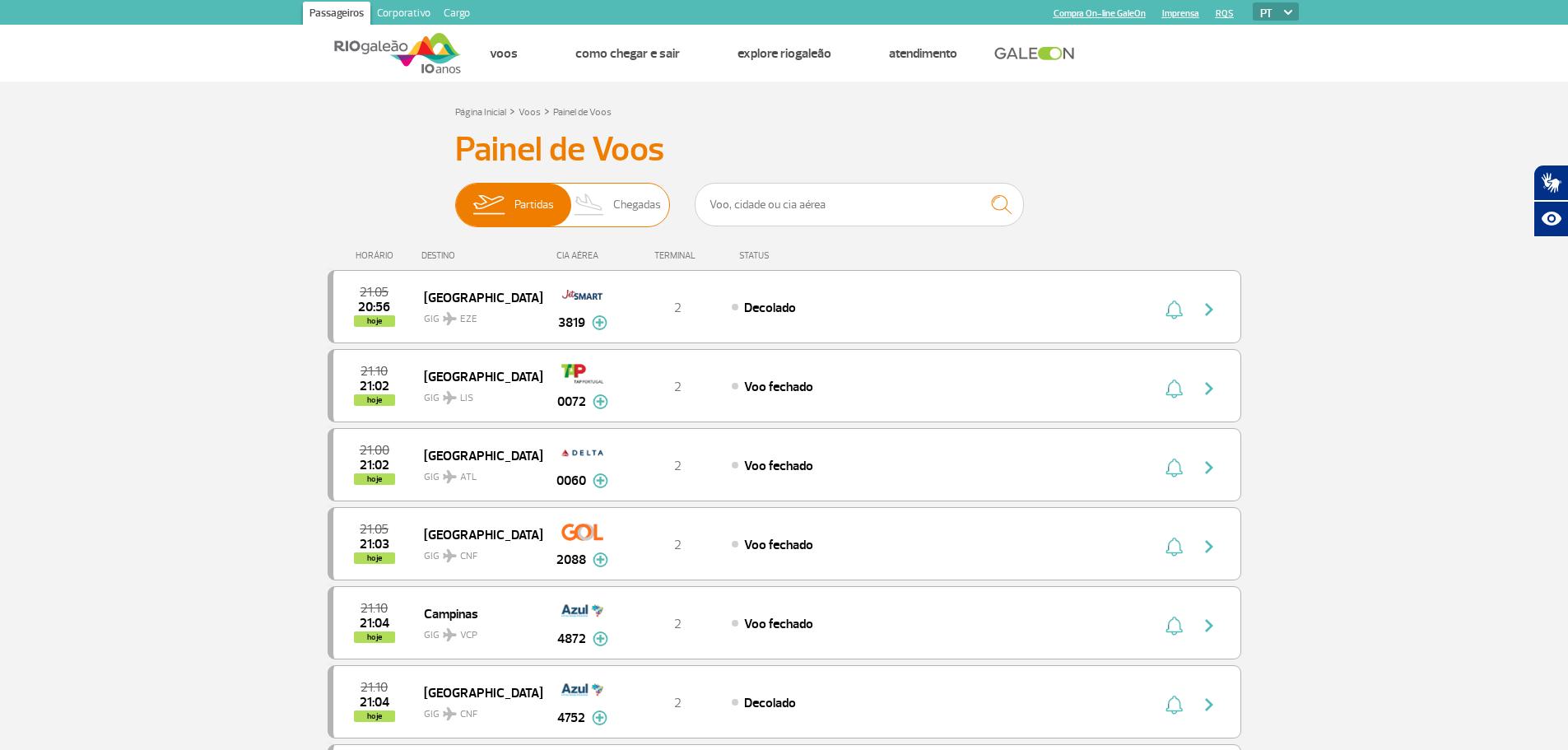click on "Partidas   Chegadas" at bounding box center [455, 197] 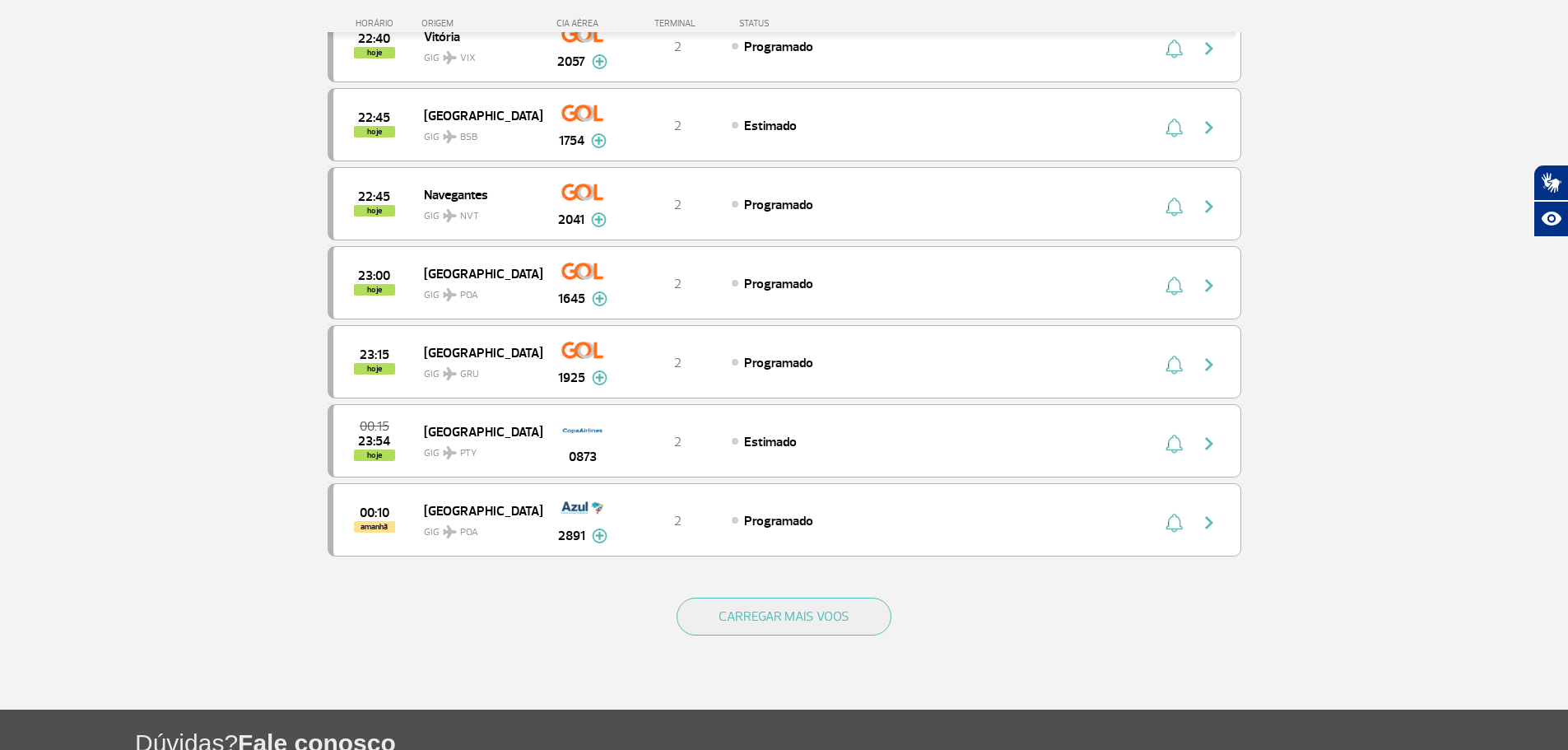 scroll, scrollTop: 1317, scrollLeft: 0, axis: vertical 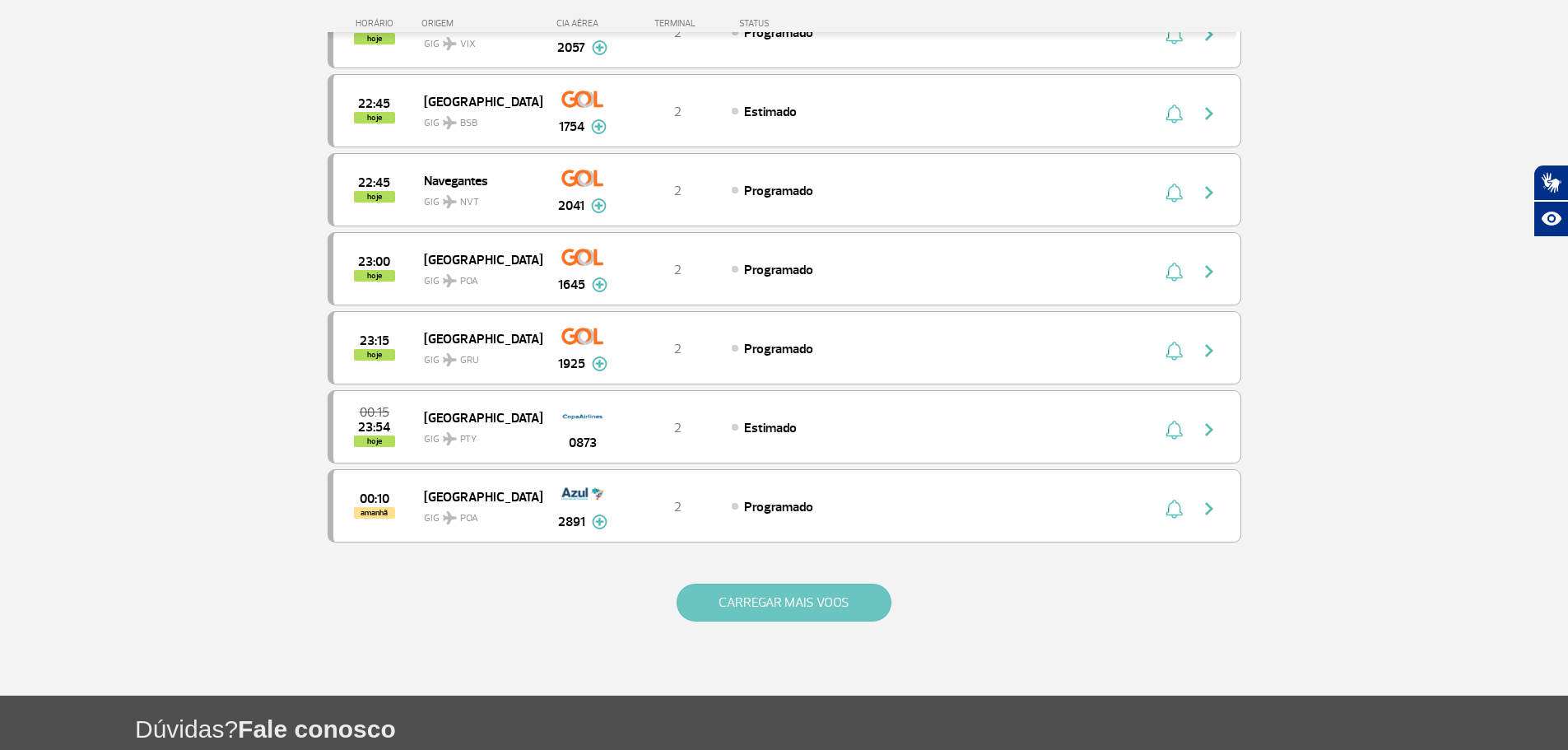 click on "CARREGAR MAIS VOOS" at bounding box center (784, 603) 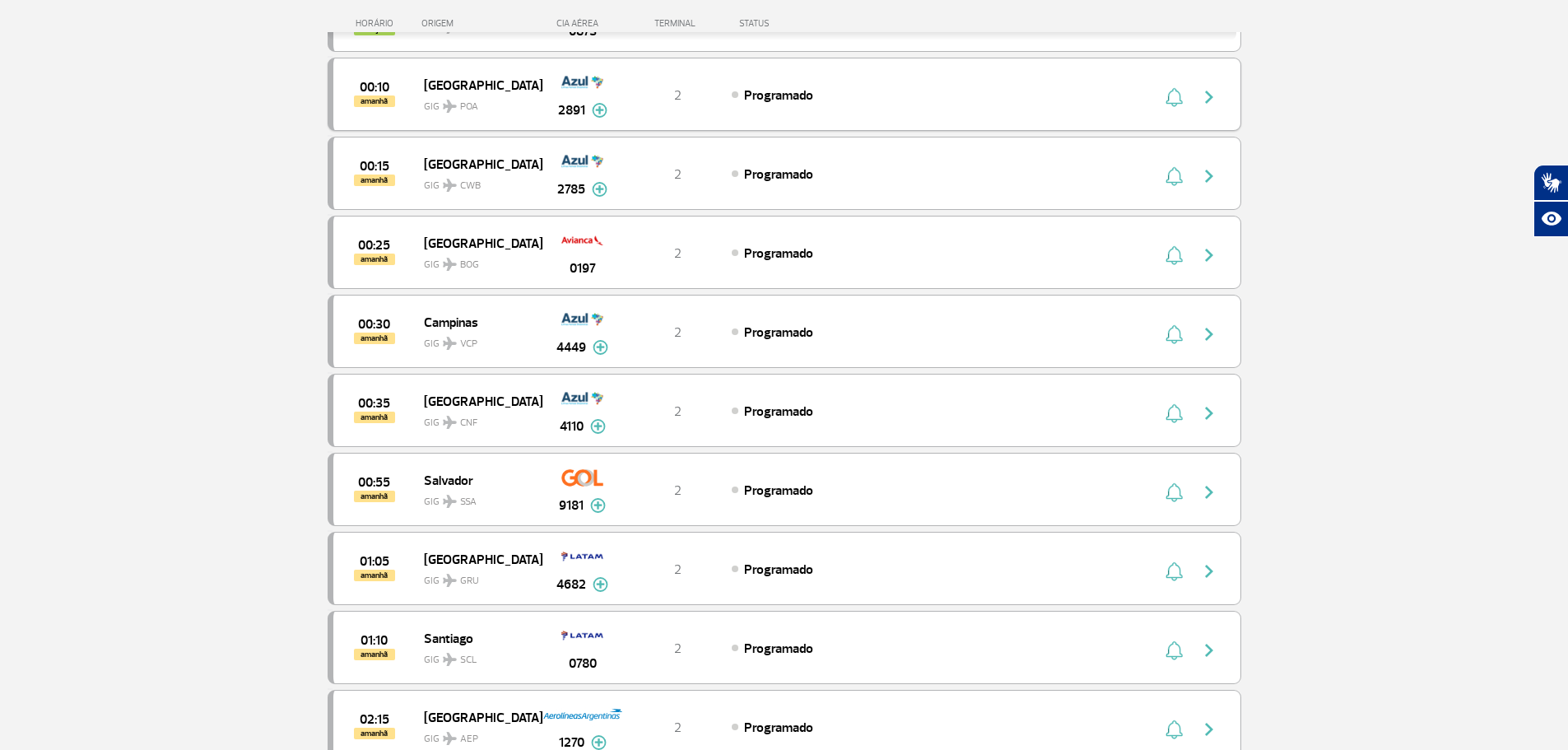 scroll, scrollTop: 1811, scrollLeft: 0, axis: vertical 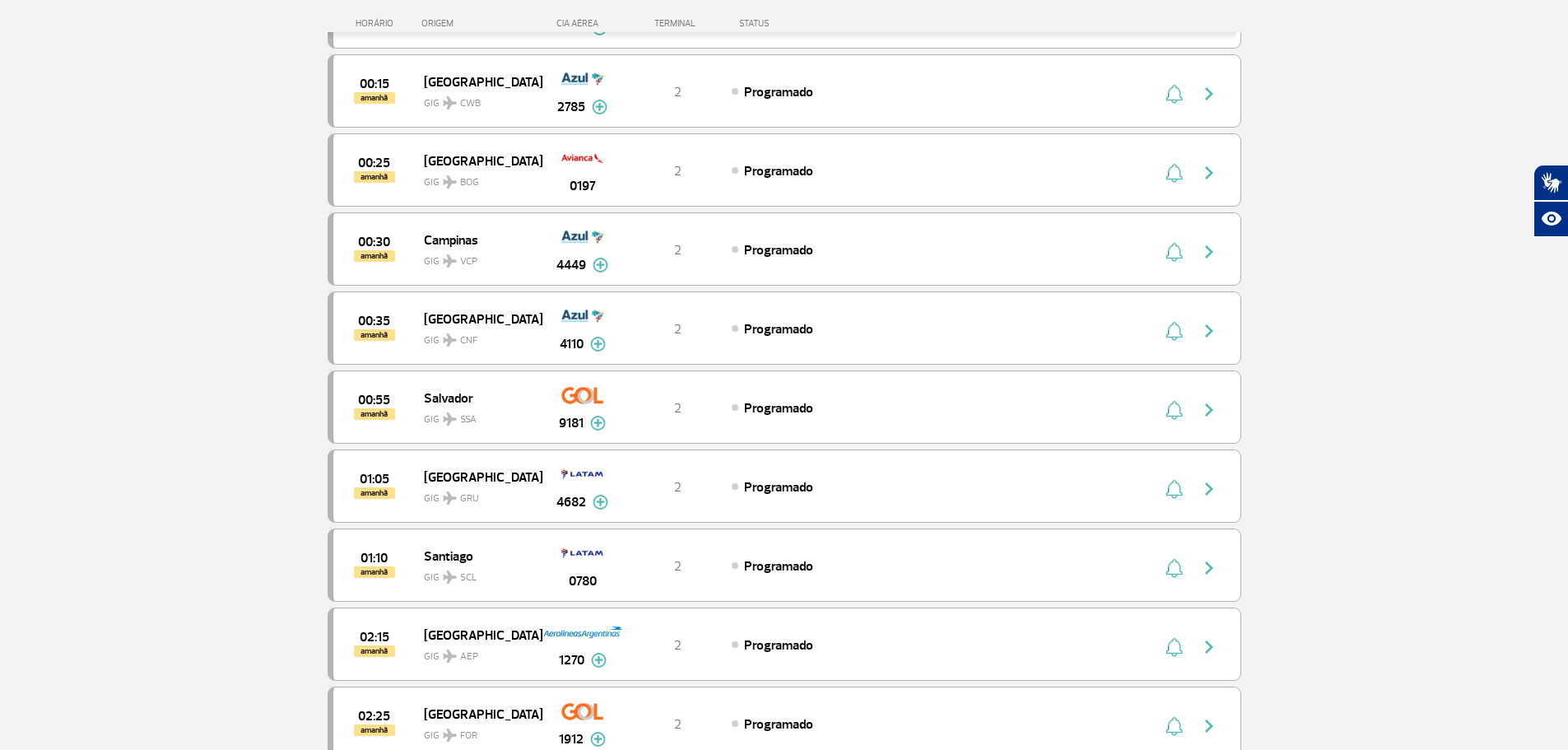 click on "Página Inicial > Voos > Painel de Voos Painel de Voos  Partidas   Chegadas  21:15 20:52 hoje Salvador SSA GIG 2077 Parcerias:  Air France   2024   Azul Linhas Aéreas   3064   COPA Airlines   3690   COPA Airlines   3710   Avianca   4614   Avianca   4786   American Airlines   7683   Aerolineas Argentinas   7687   KLM Royal Dutch Airlines   9326  T2  Aterrissado  Air France 2024 Azul Linhas Aéreas 3064 COPA Airlines 3690 COPA Airlines 3710 Avianca 4614 Avianca 4786 American Airlines 7683 Aerolineas Argentinas 7687 KLM Royal Dutch Airlines 9326 20:55 20:54 hoje Santiago SCL GIG 0772 Parcerias:  Quantas Airlines   3892   Quantas Airlines   3894  T2  Aterrissado  Quantas Airlines 3892 Quantas Airlines 3894 20:35 21:06 hoje Belo Horizonte CNF GIG 2059 Parcerias:  Air France   2006   Avianca   2600   Avianca   2607   COPA Airlines   3505   COPA Airlines   3534   Emirates Airlines   3672   TAP Portugal   4034   Aerolineas Argentinas   7599   American Airlines   7681   KLM Royal Dutch Airlines   9307  T2 Air France" at bounding box center [784, 21] 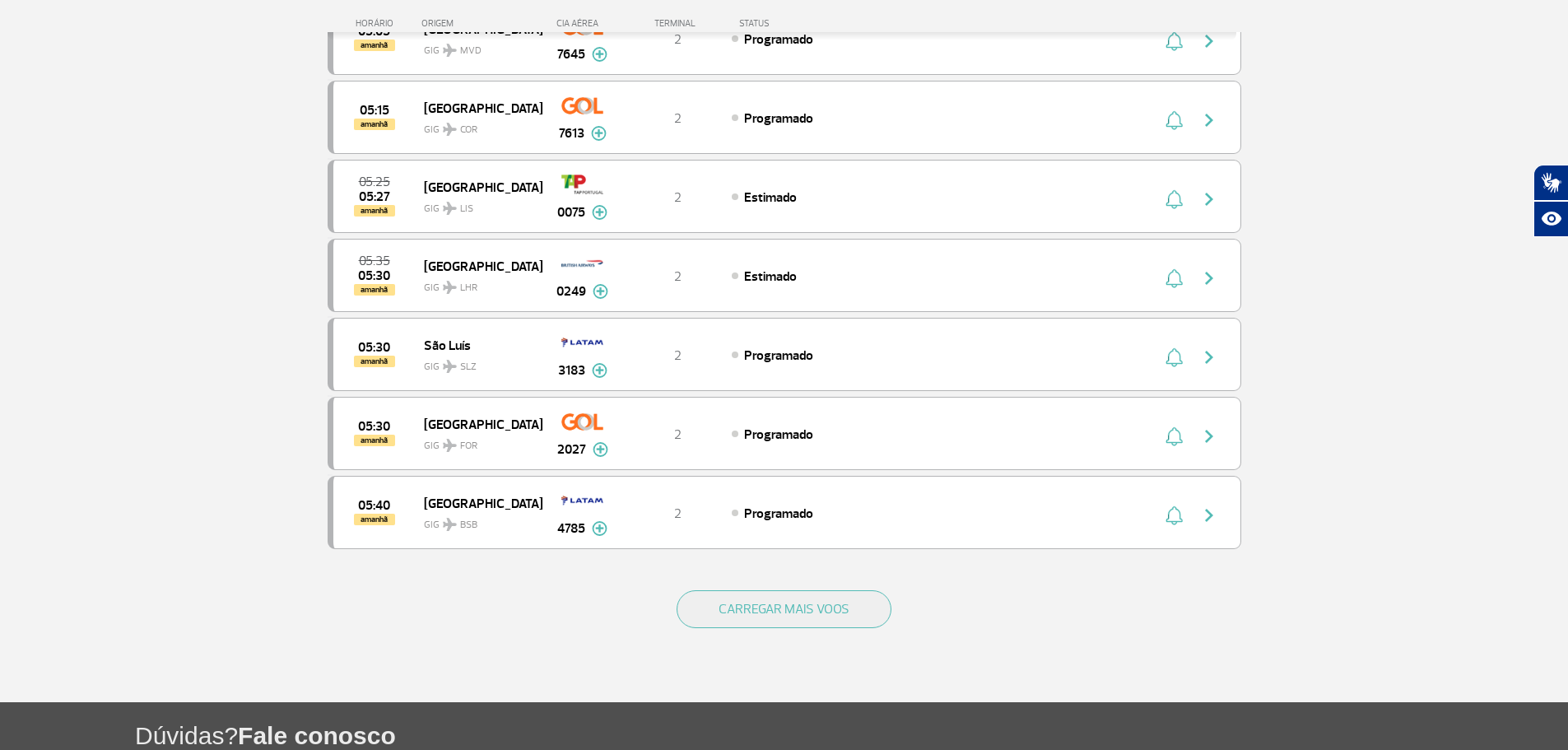 scroll, scrollTop: 2881, scrollLeft: 0, axis: vertical 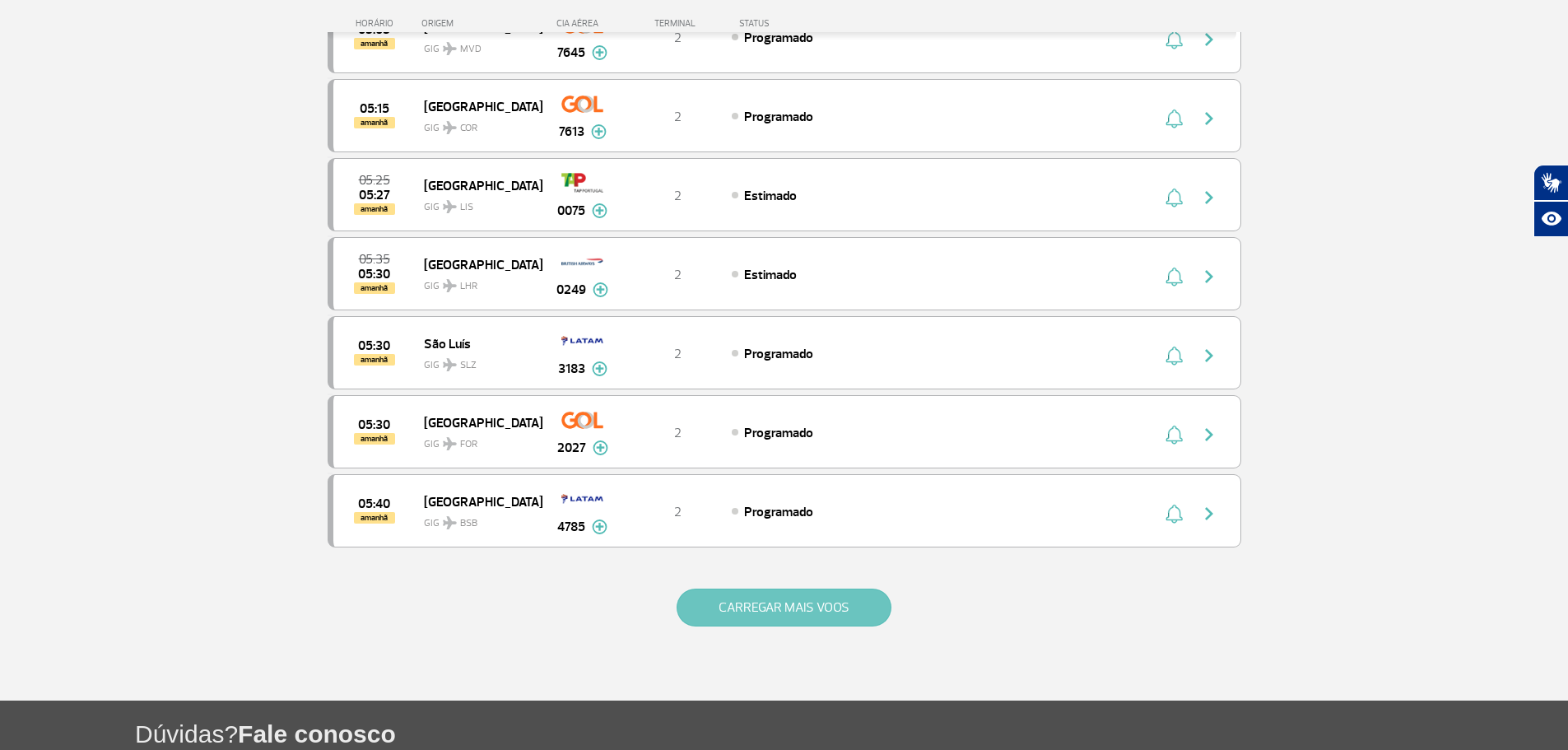 click on "CARREGAR MAIS VOOS" at bounding box center (784, 608) 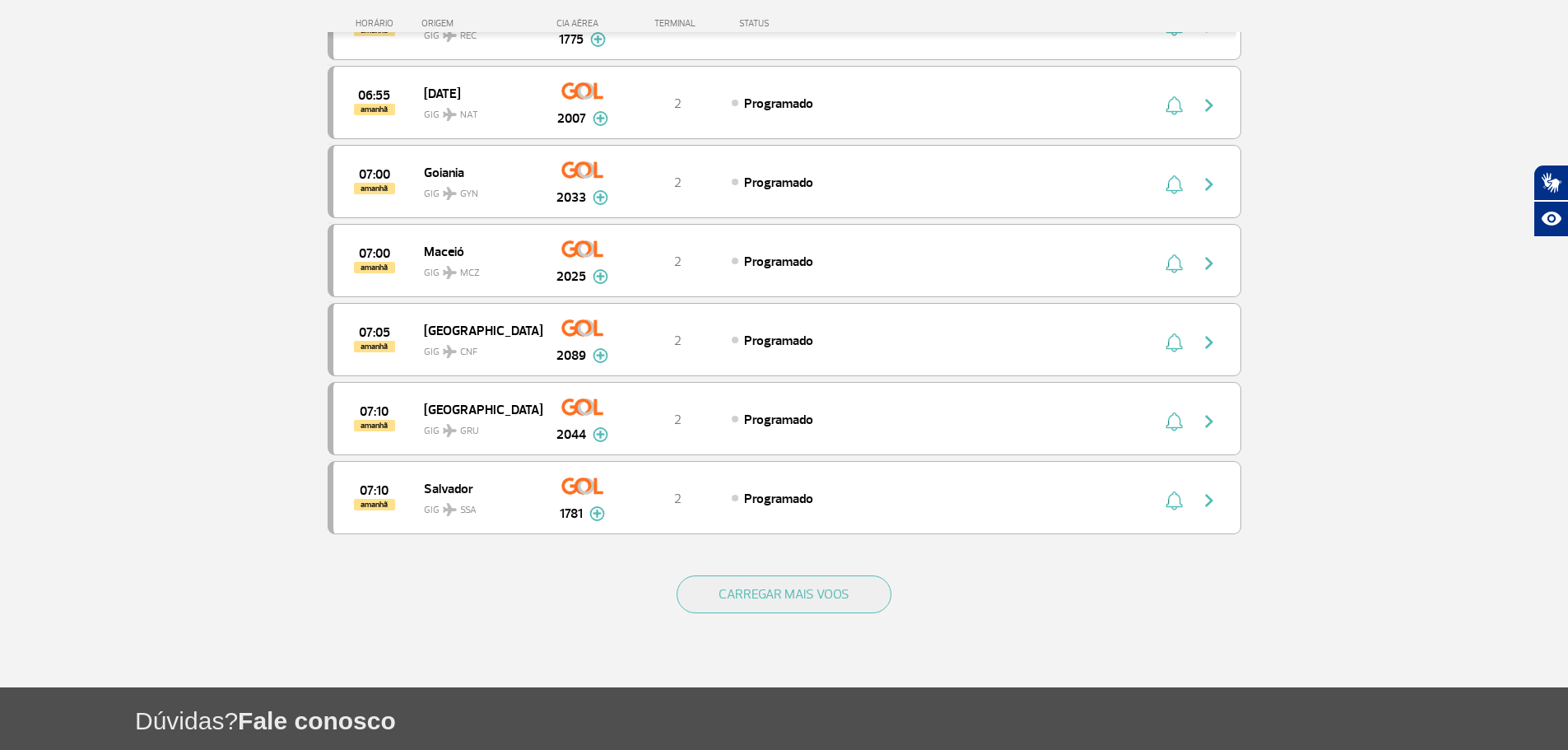 scroll, scrollTop: 4528, scrollLeft: 0, axis: vertical 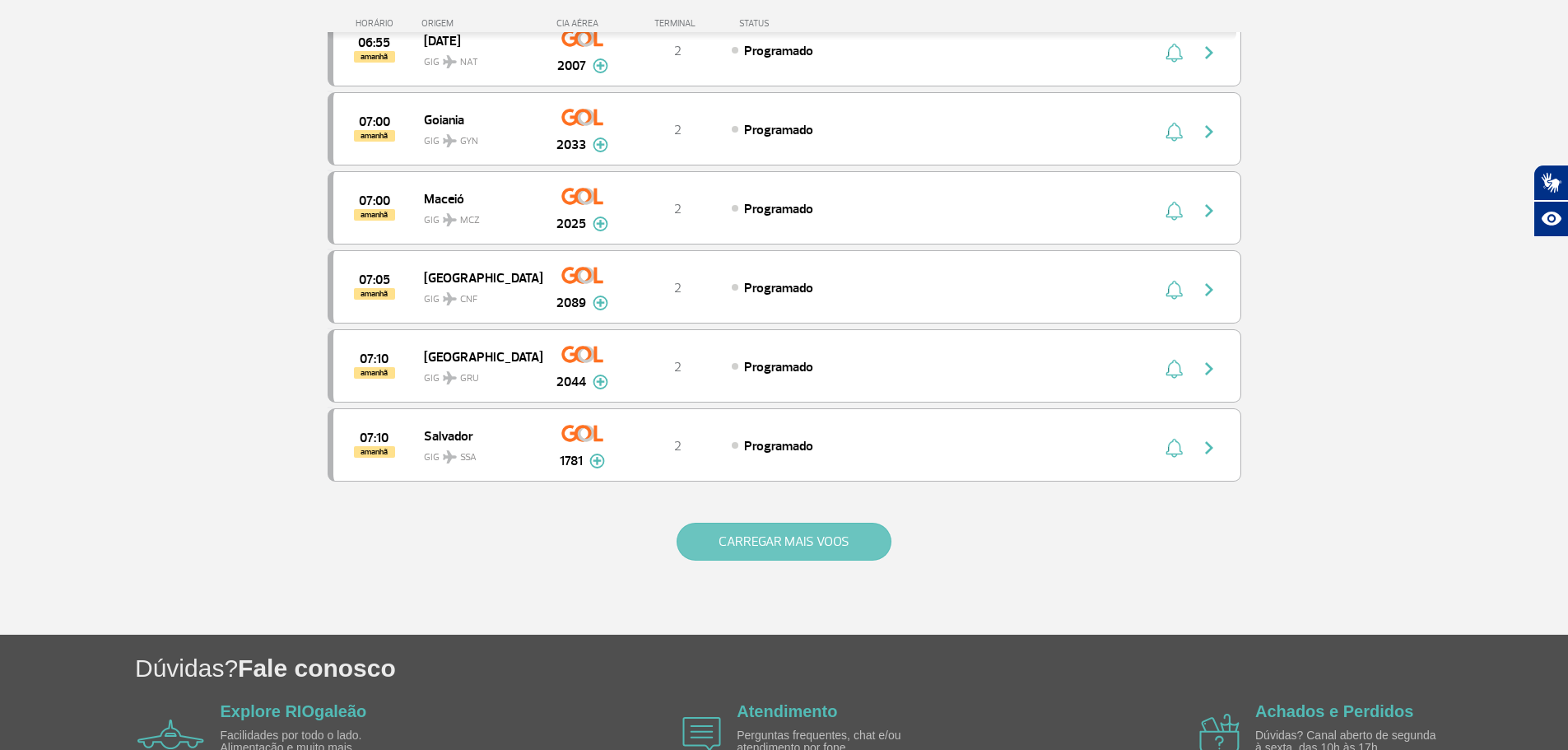 click on "CARREGAR MAIS VOOS" at bounding box center [784, 542] 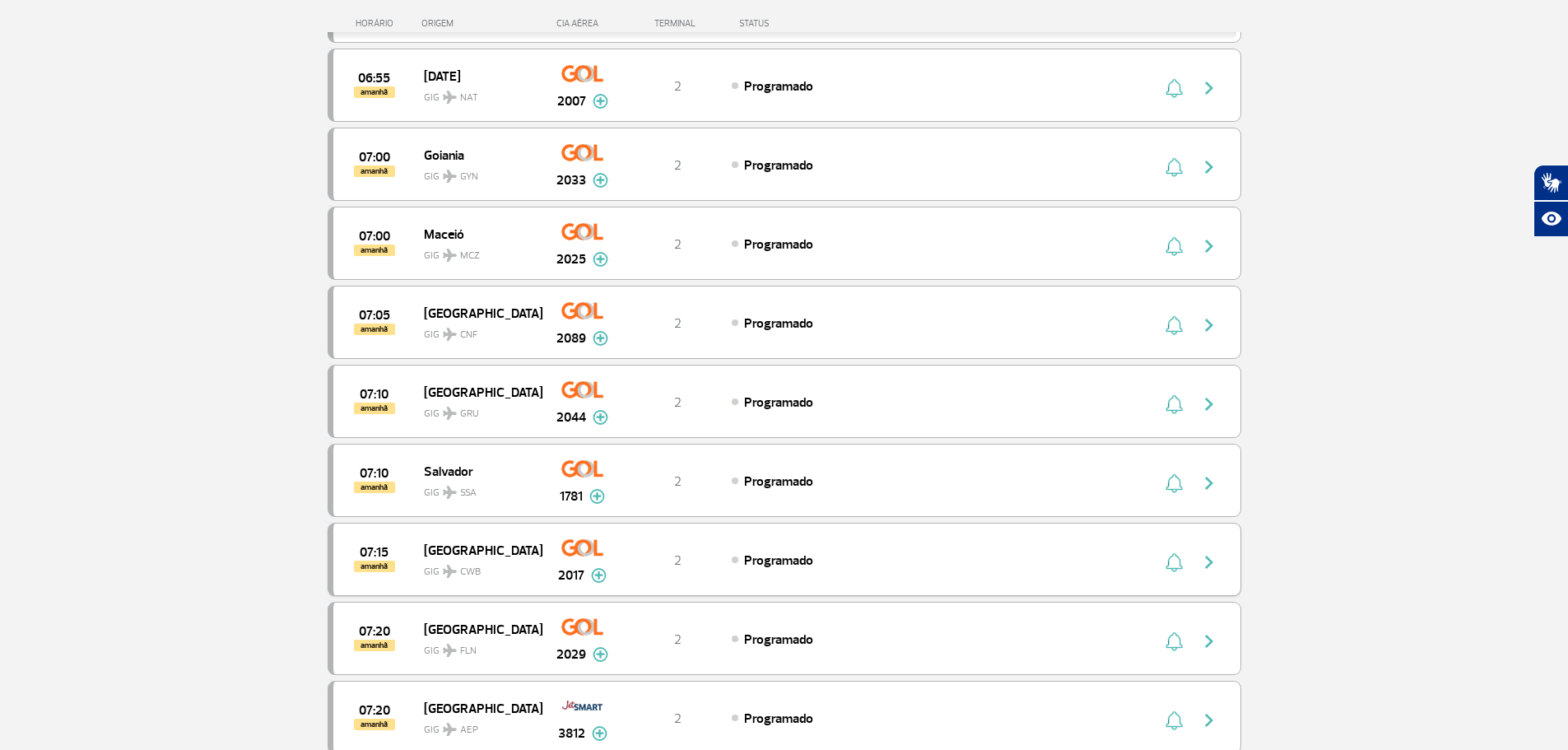 scroll, scrollTop: 4281, scrollLeft: 0, axis: vertical 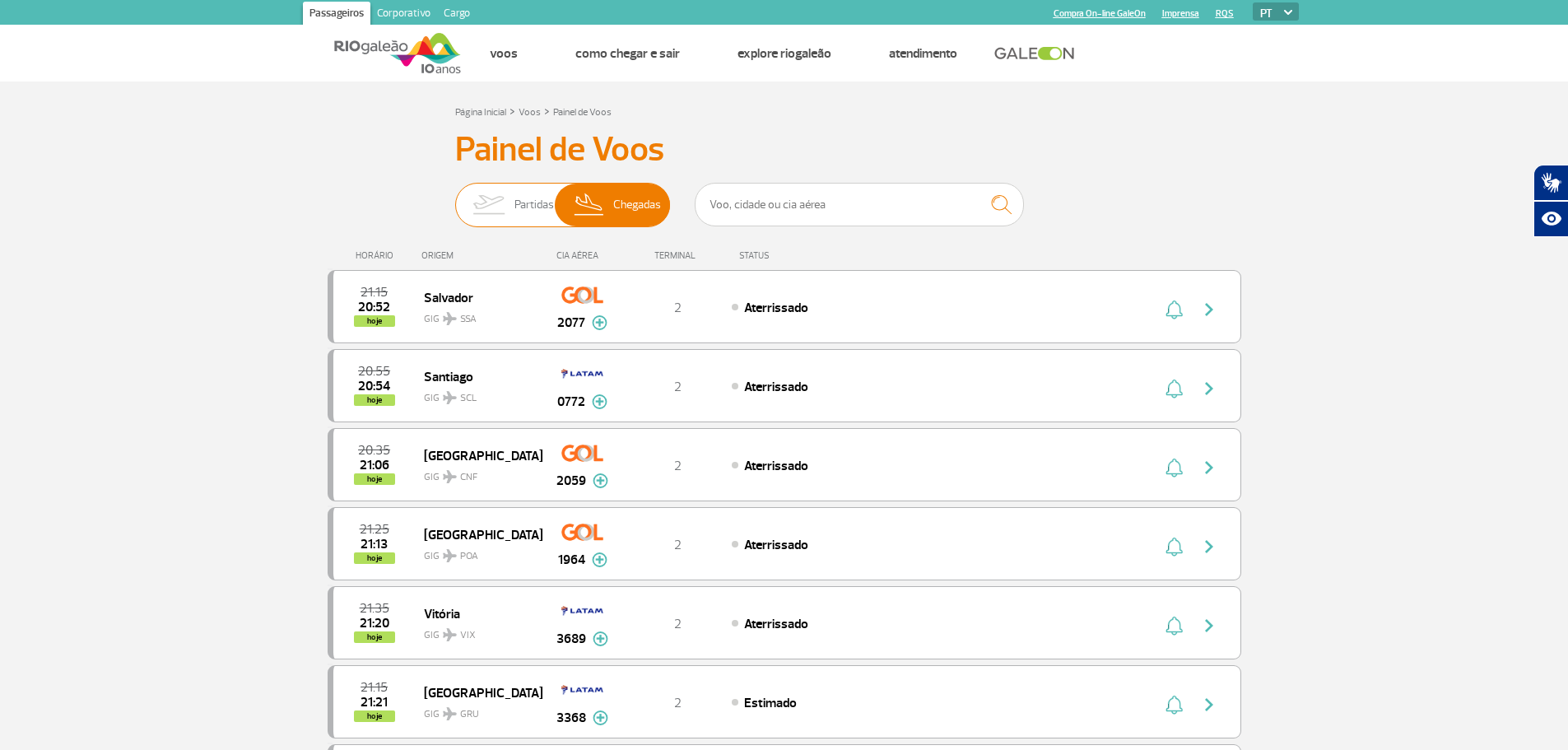 click on "Partidas" at bounding box center (534, 205) 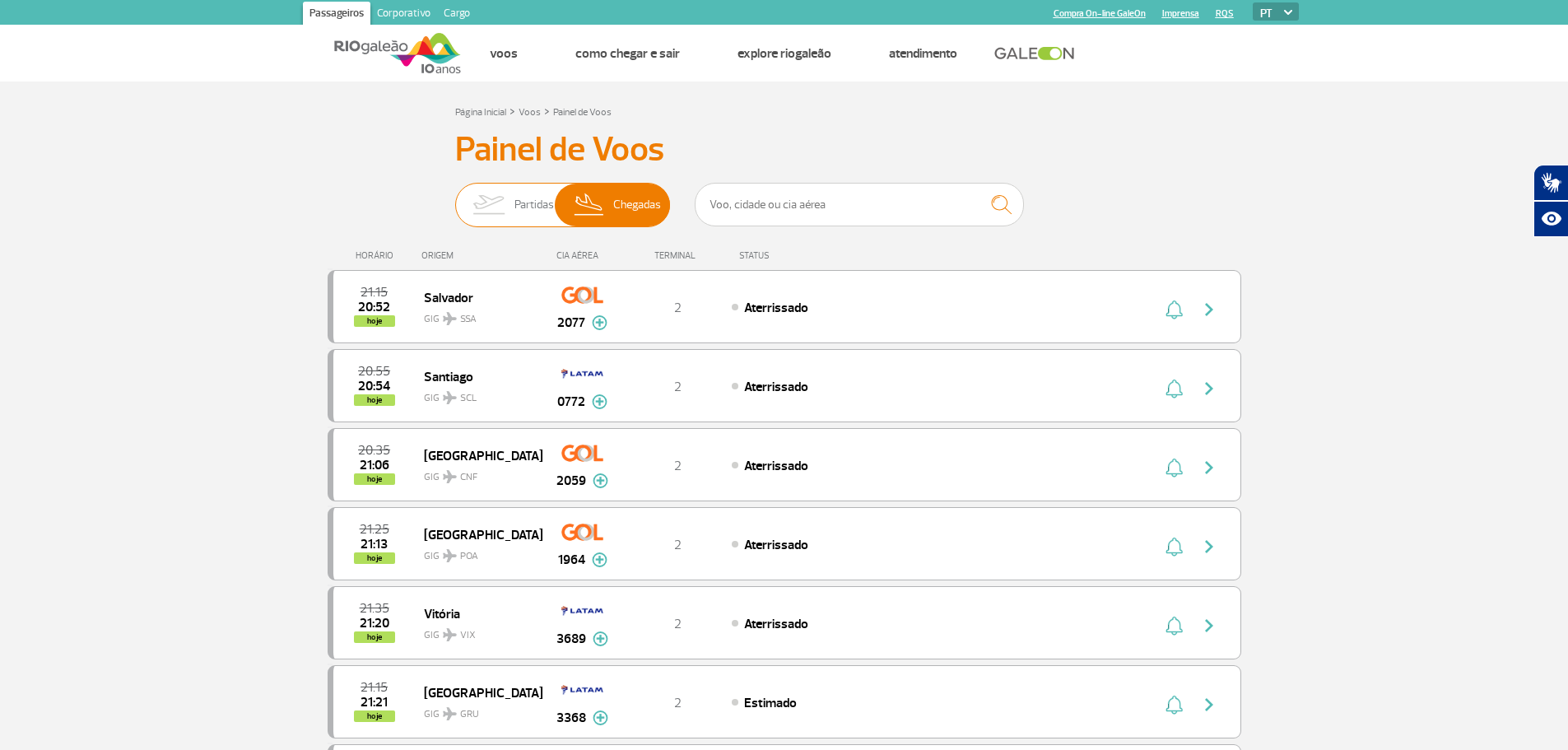 click on "Partidas   Chegadas" at bounding box center (455, 197) 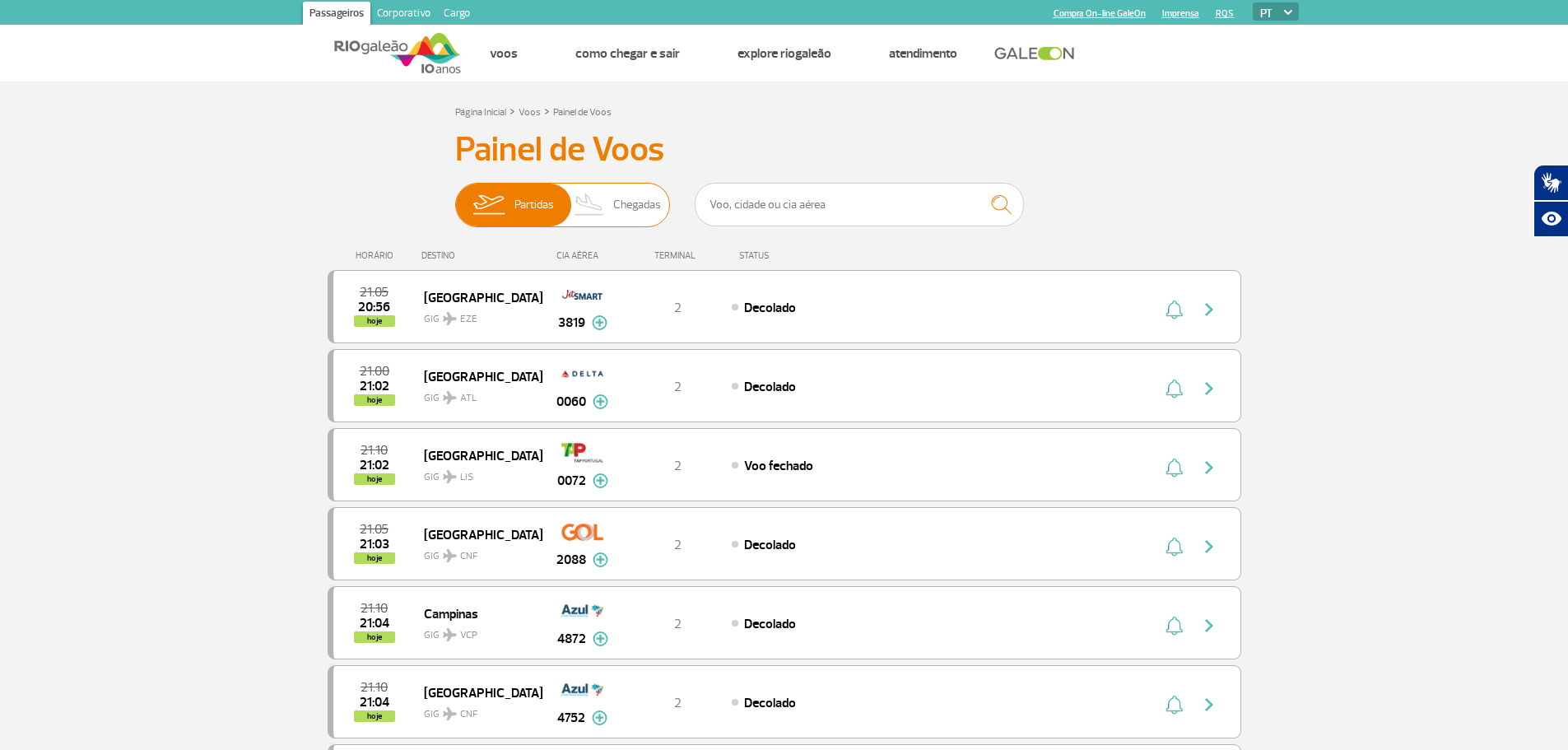 click on "Chegadas" at bounding box center [637, 205] 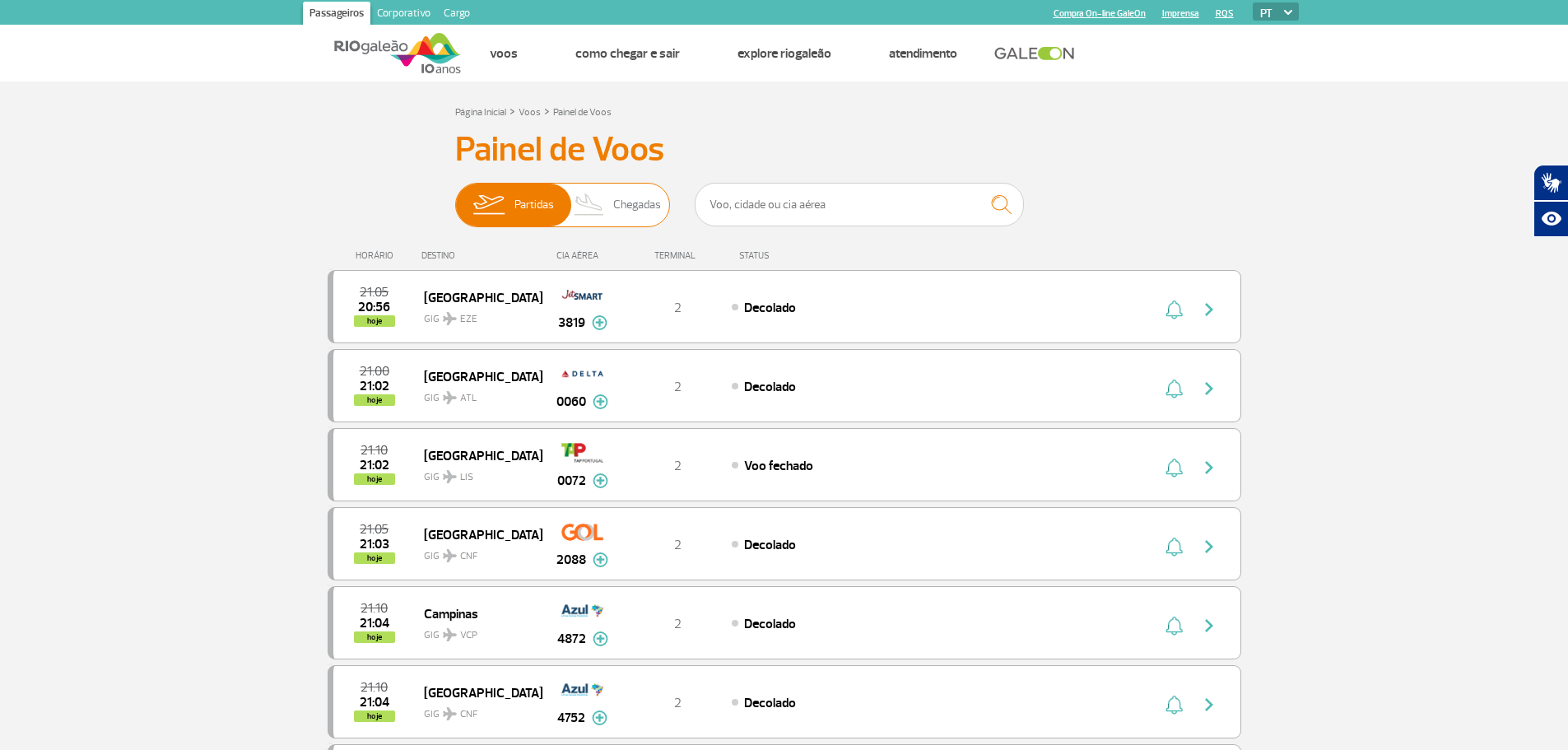 click on "Partidas   Chegadas" at bounding box center (455, 197) 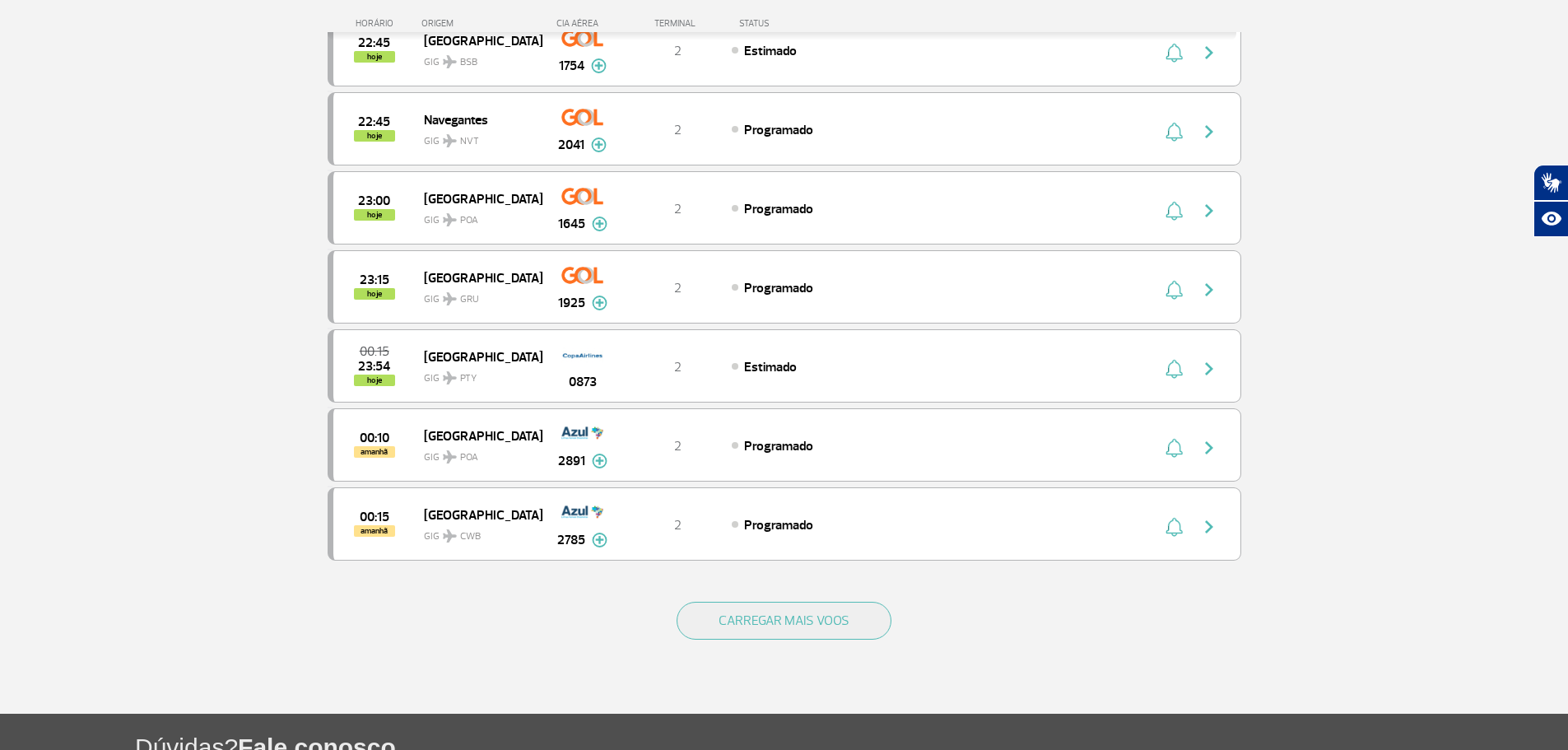 scroll, scrollTop: 1317, scrollLeft: 0, axis: vertical 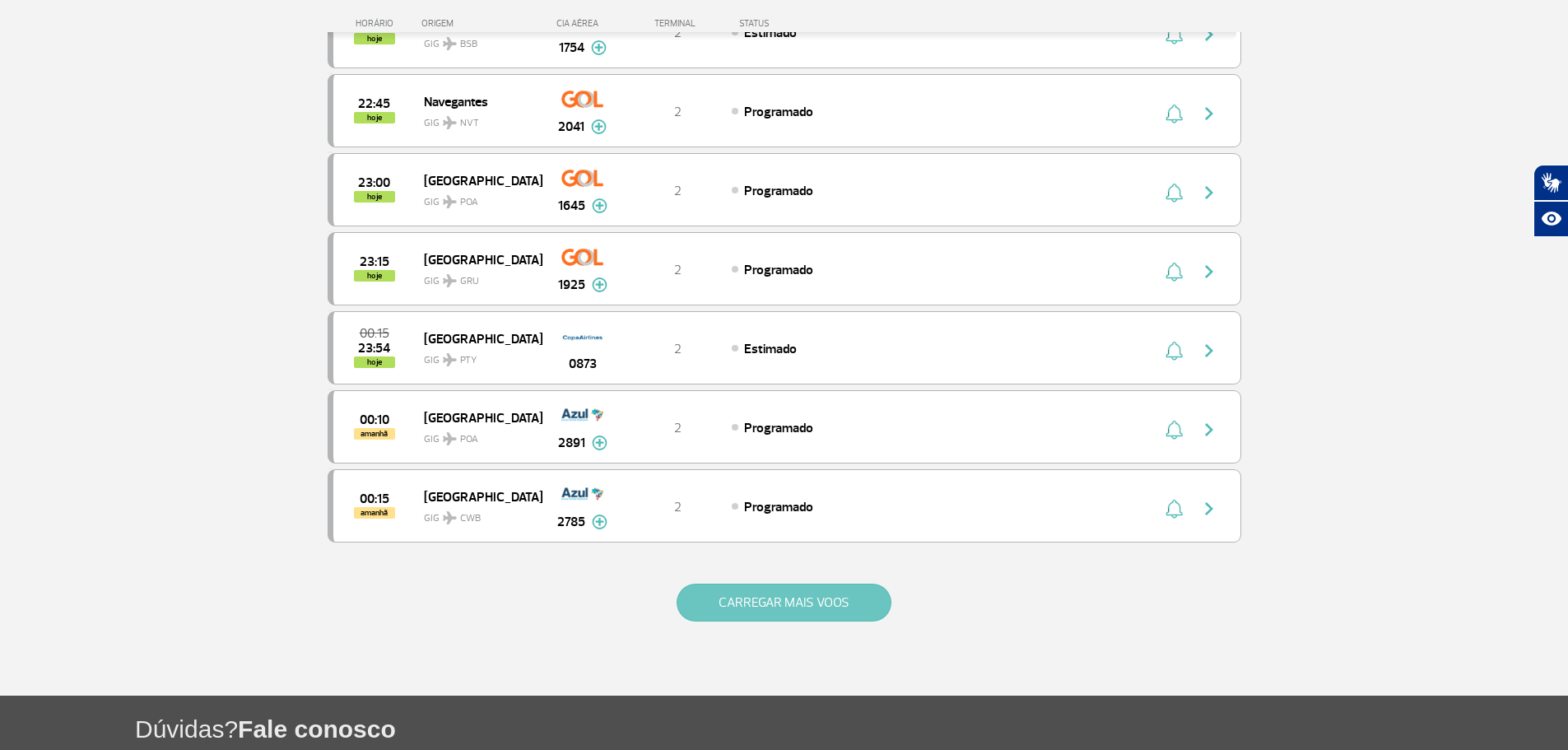 click on "CARREGAR MAIS VOOS" at bounding box center (784, 603) 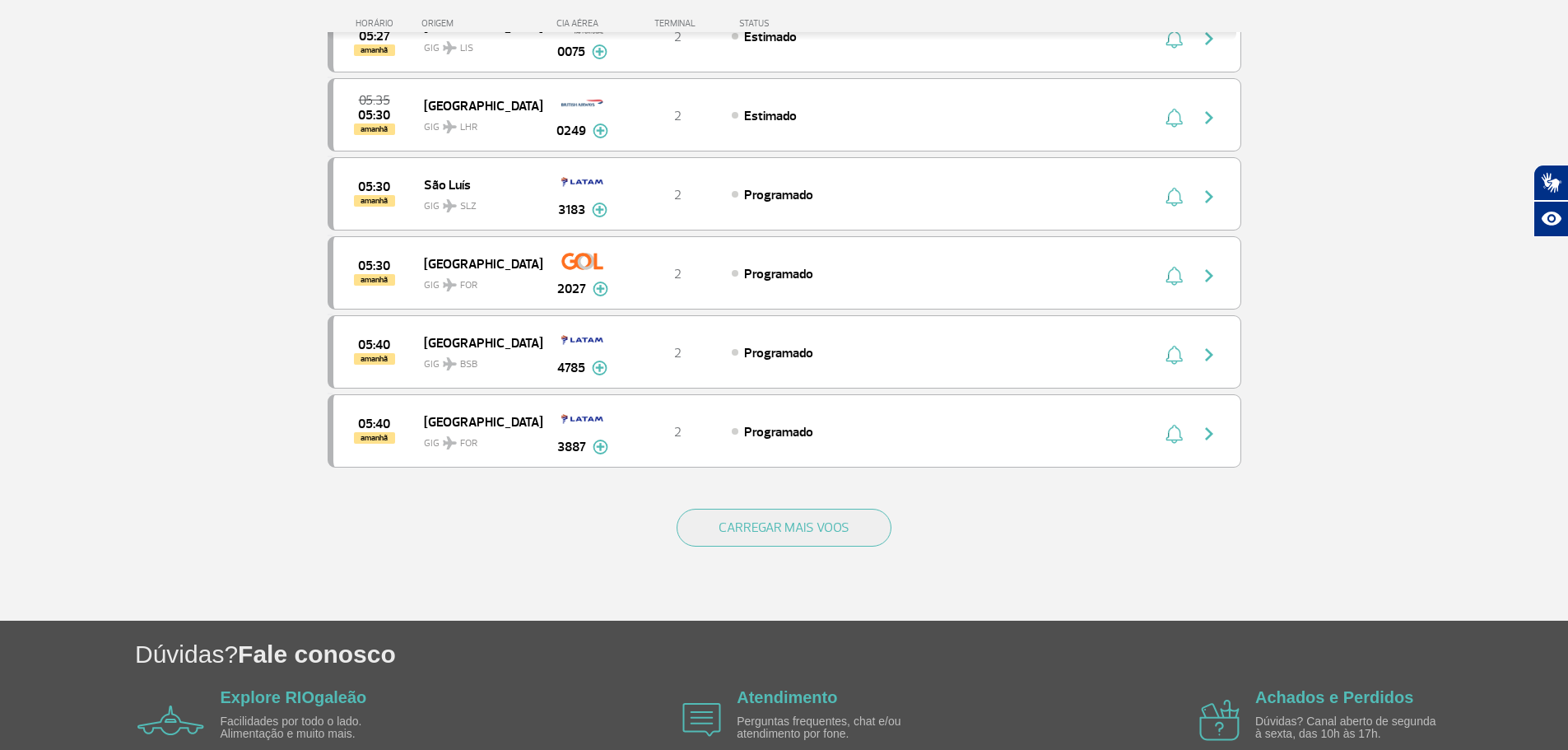 scroll, scrollTop: 2964, scrollLeft: 0, axis: vertical 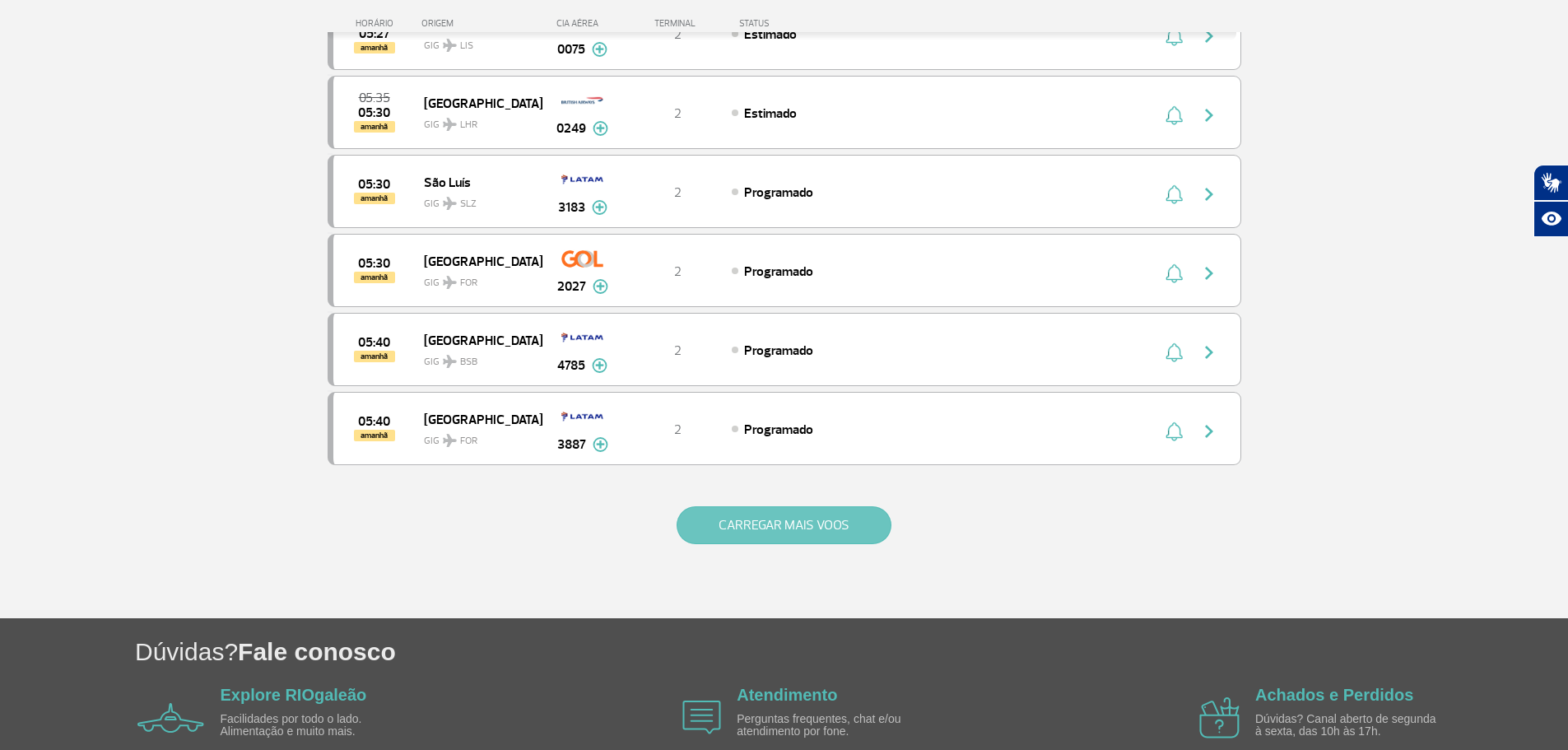 click on "CARREGAR MAIS VOOS" at bounding box center [784, 525] 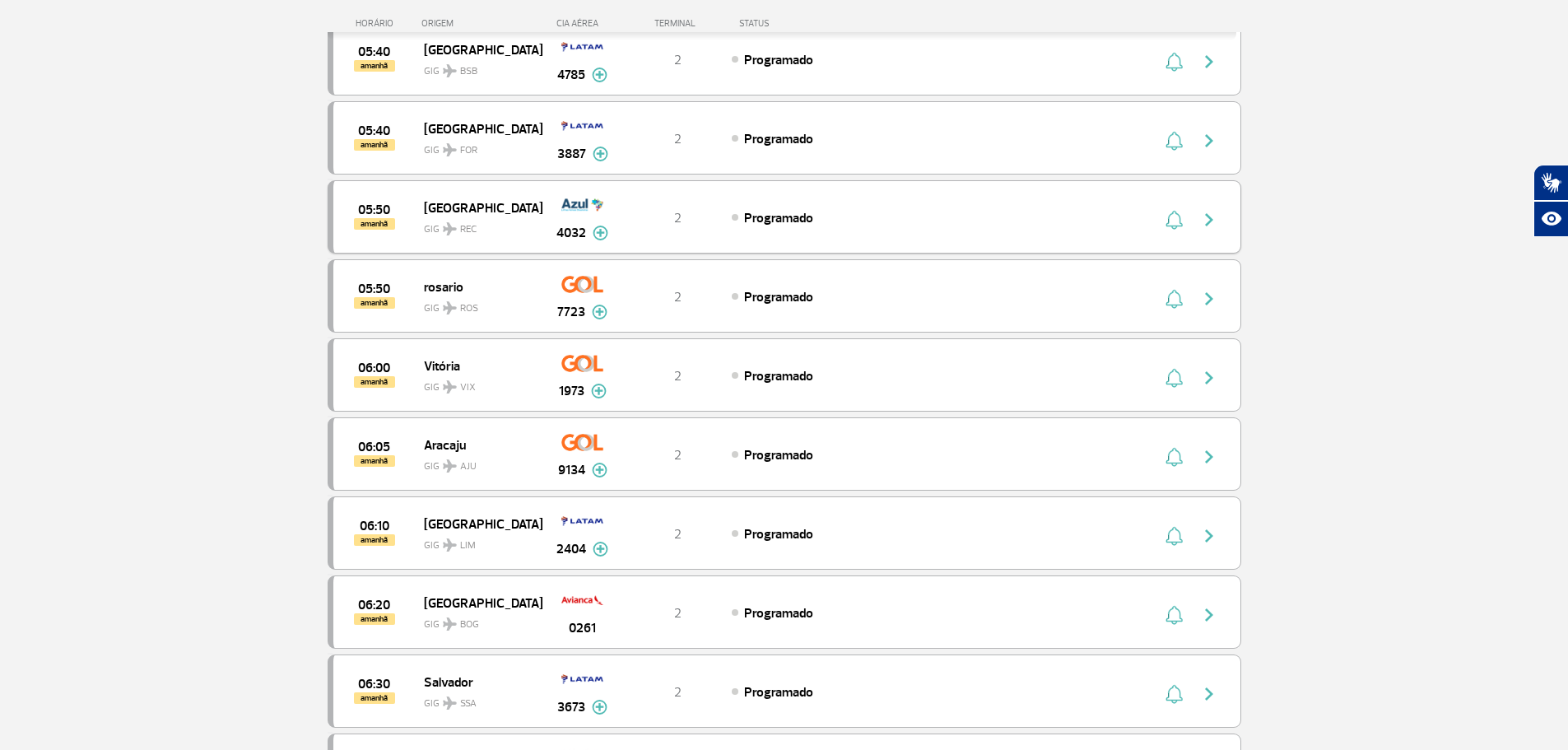 scroll, scrollTop: 3293, scrollLeft: 0, axis: vertical 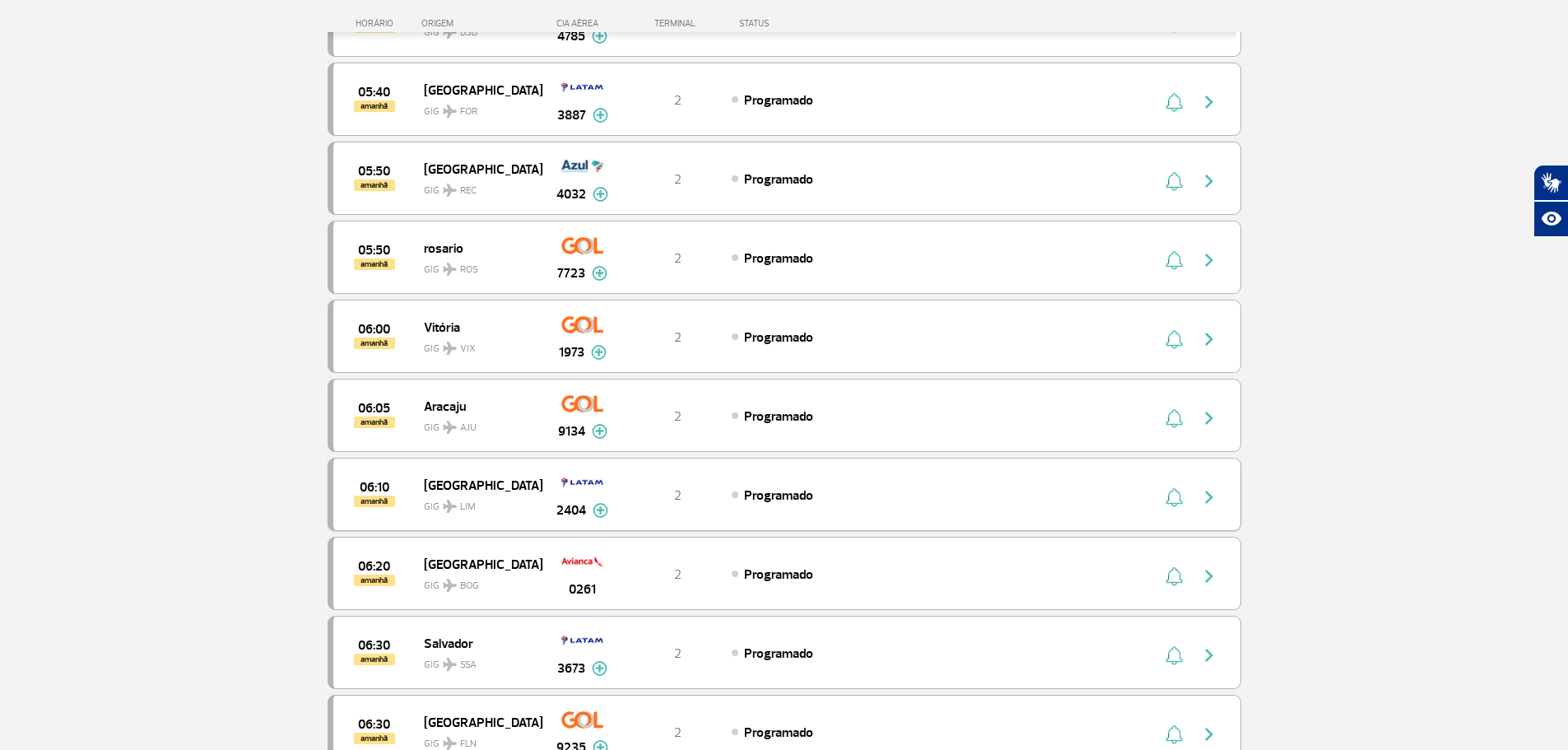click on "GIG  LIM" at bounding box center [477, 502] 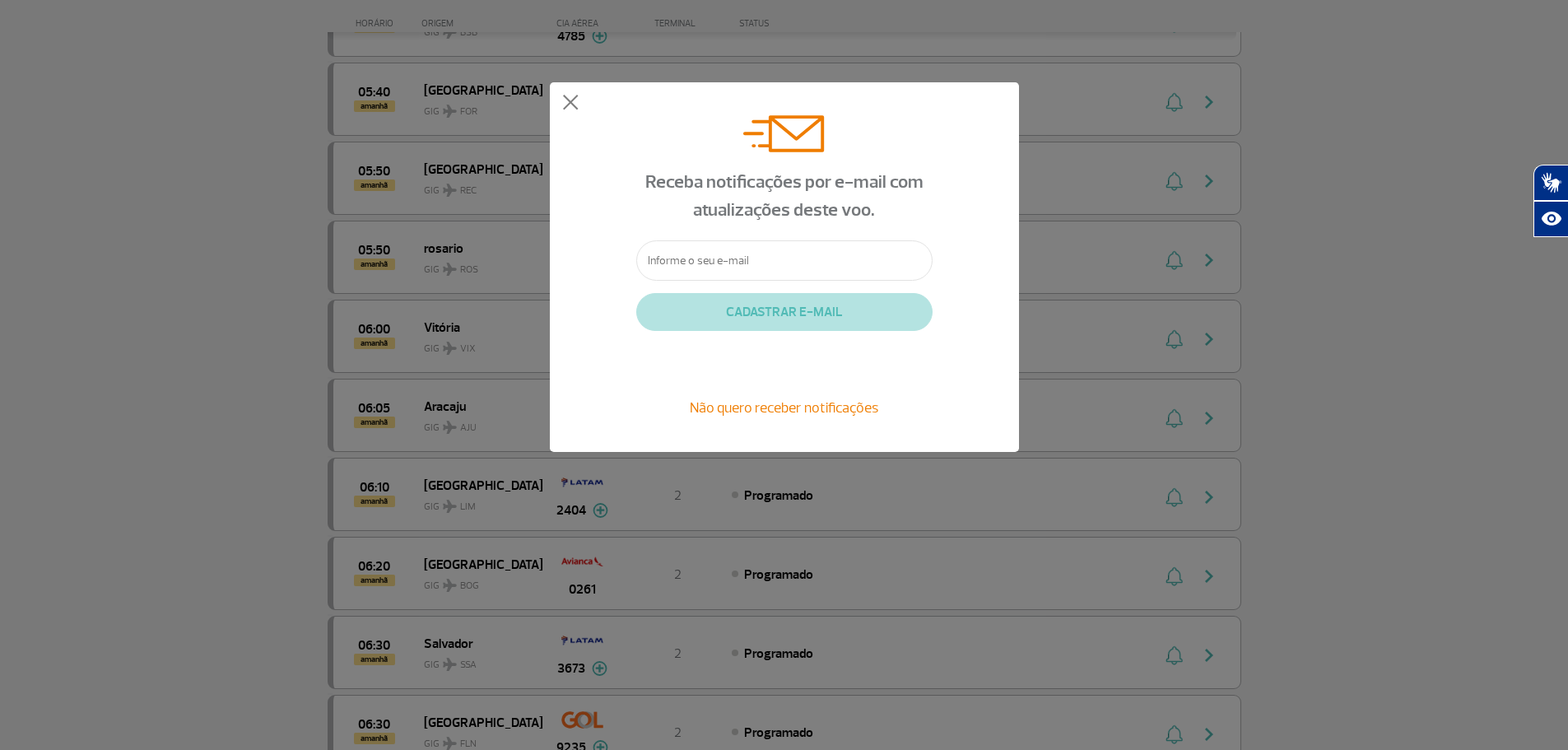 click on "Não quero receber notificações" 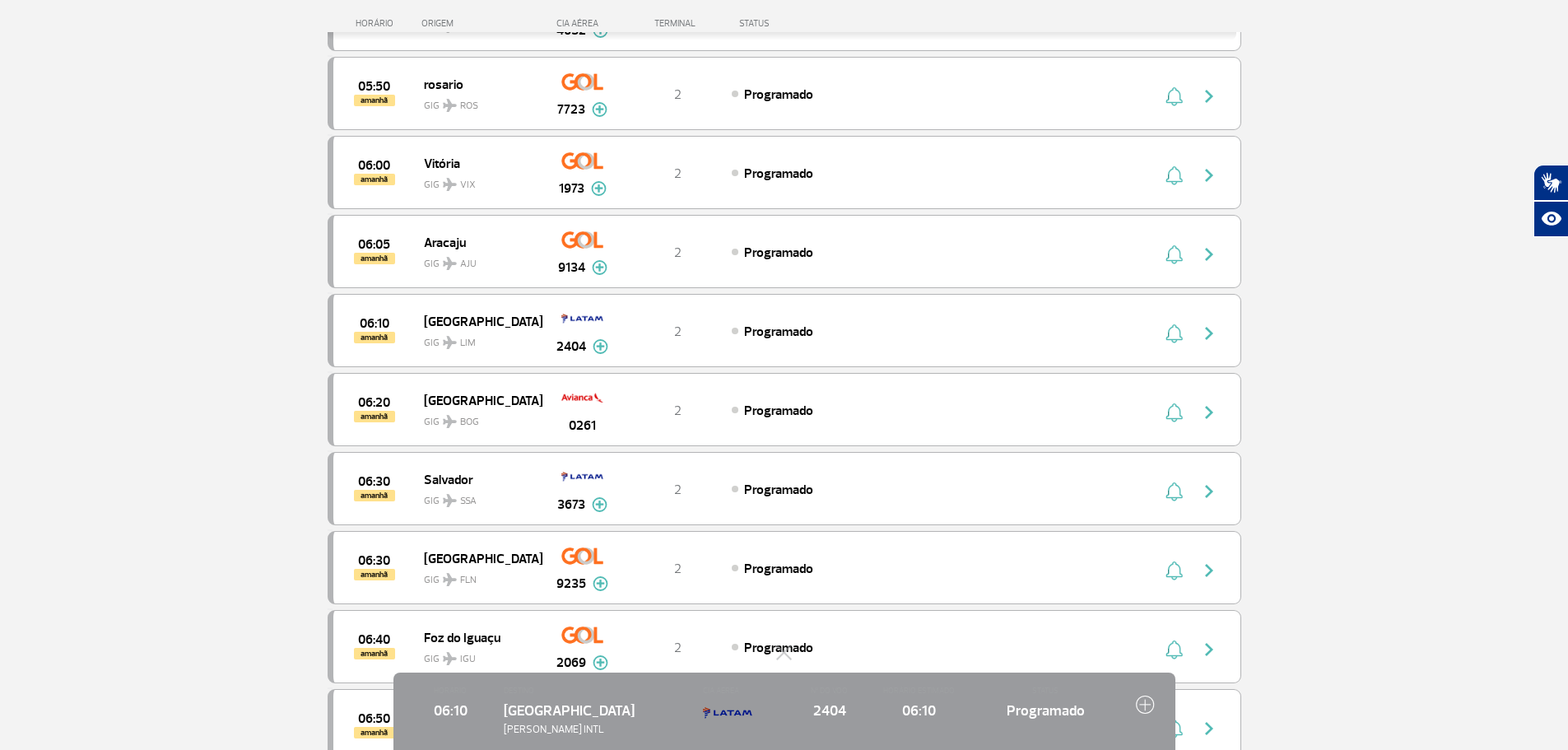 scroll, scrollTop: 3458, scrollLeft: 0, axis: vertical 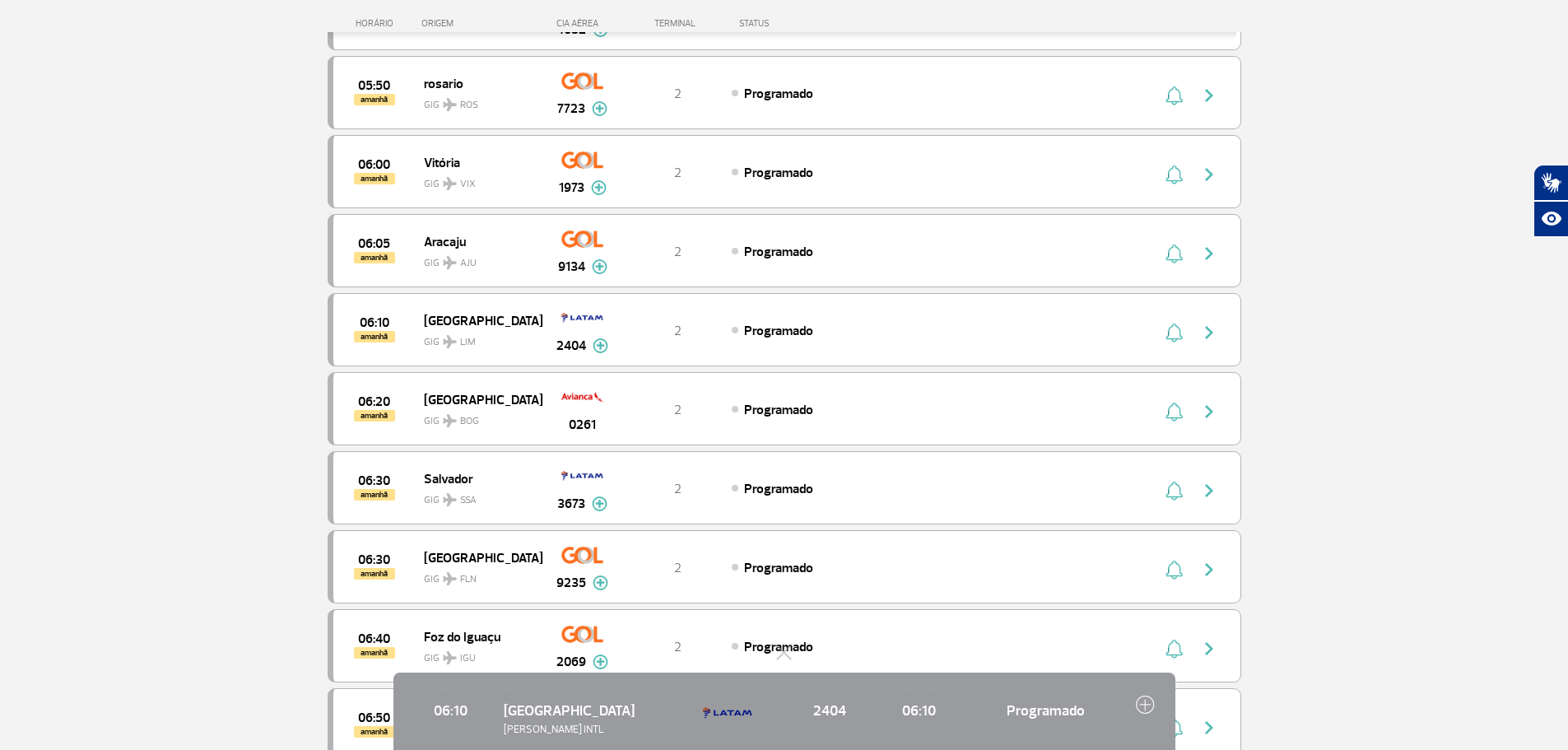 click 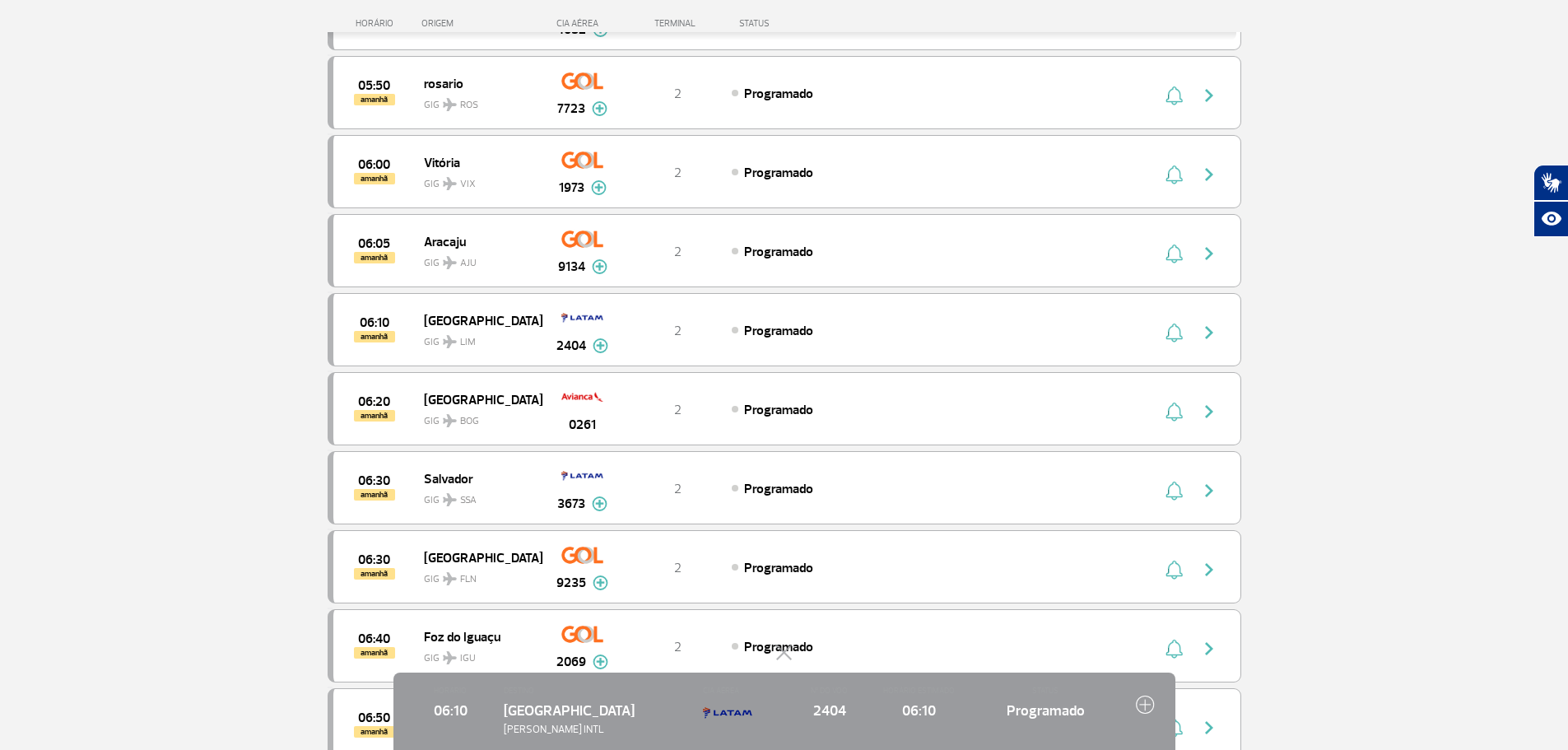 click 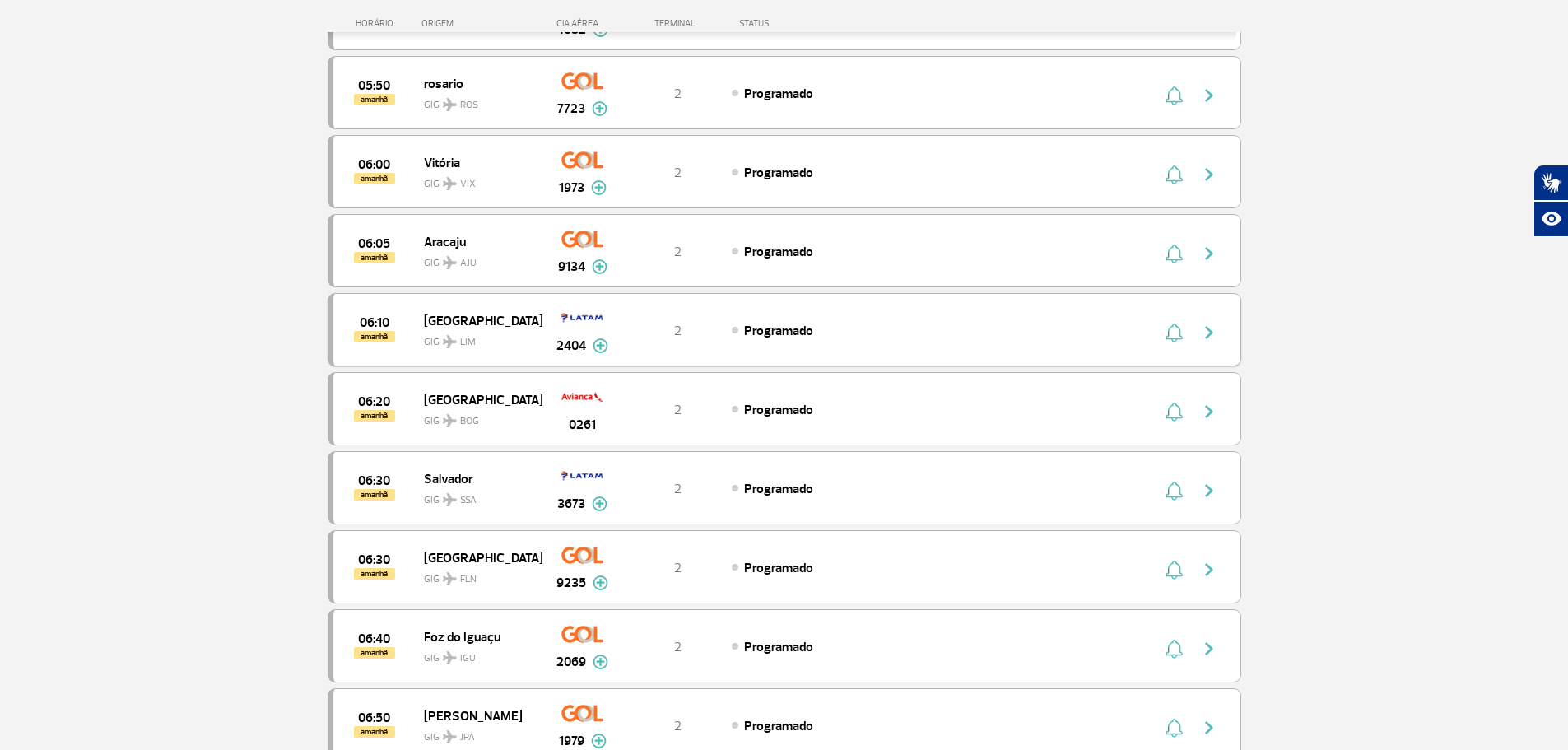 click on "06:10 amanhã Lima GIG  LIM 2404 2  Programado  Parcerias:  Delta Airlines   7412   Delta Airlines   7414" at bounding box center (784, 329) 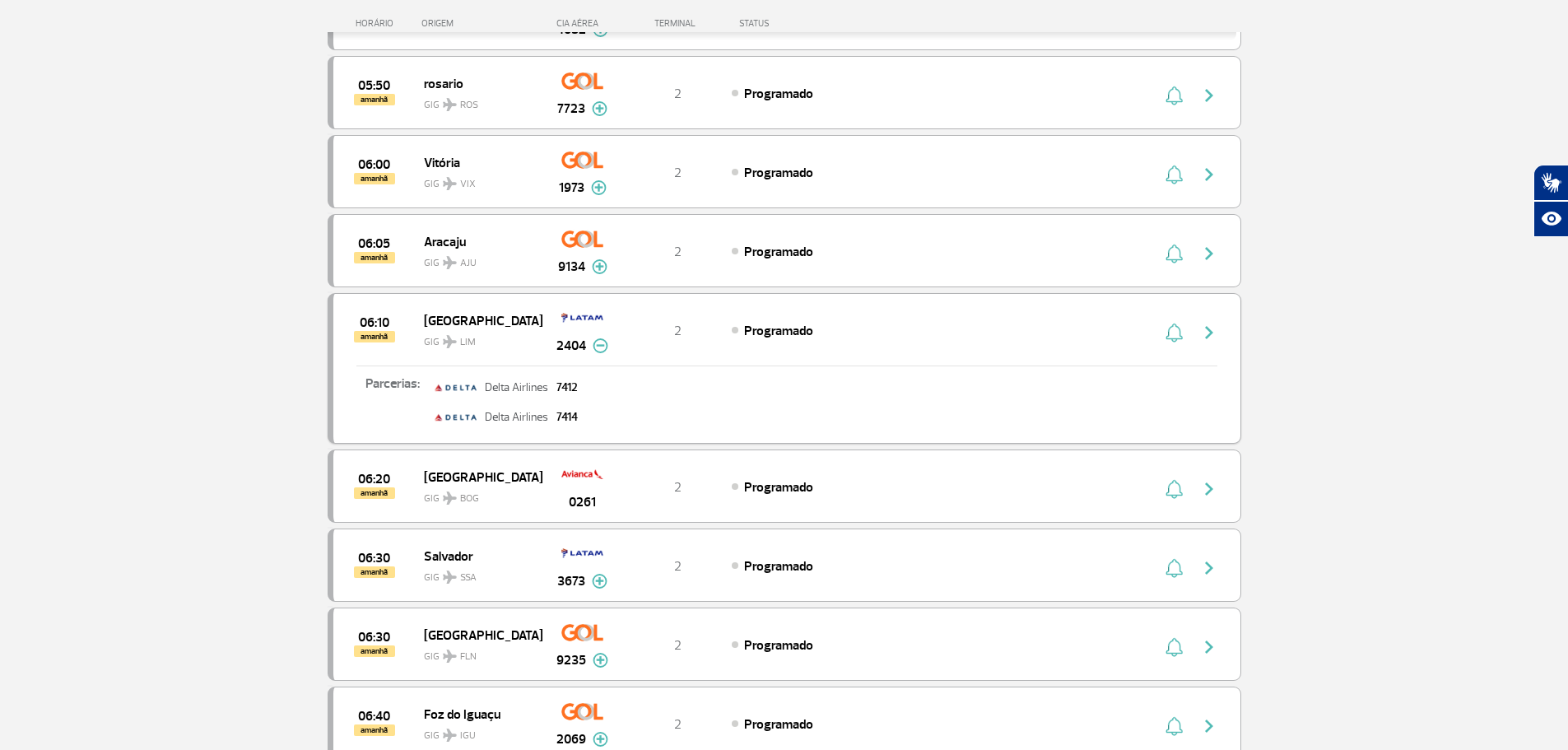 click at bounding box center (582, 318) 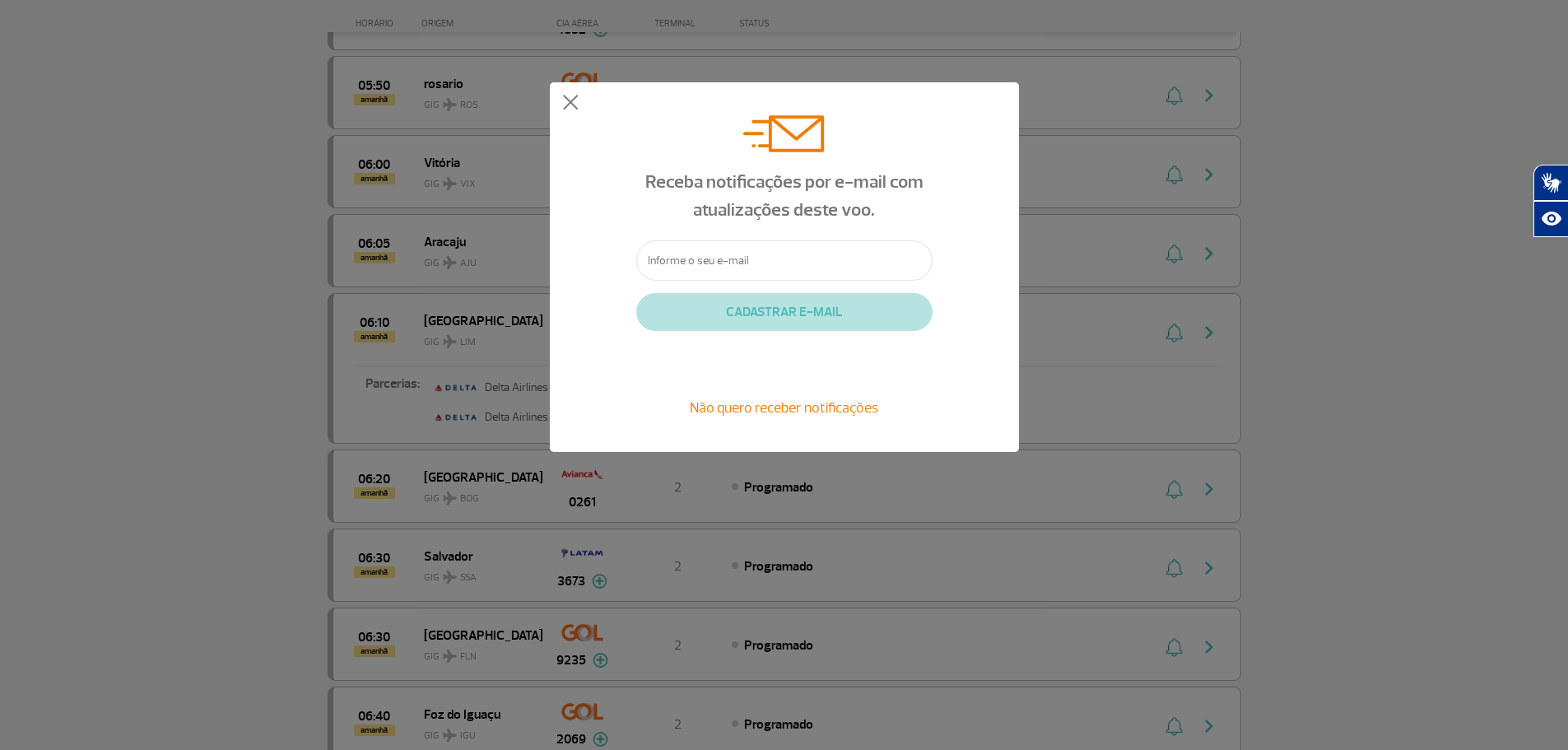 click on "Não quero receber notificações" 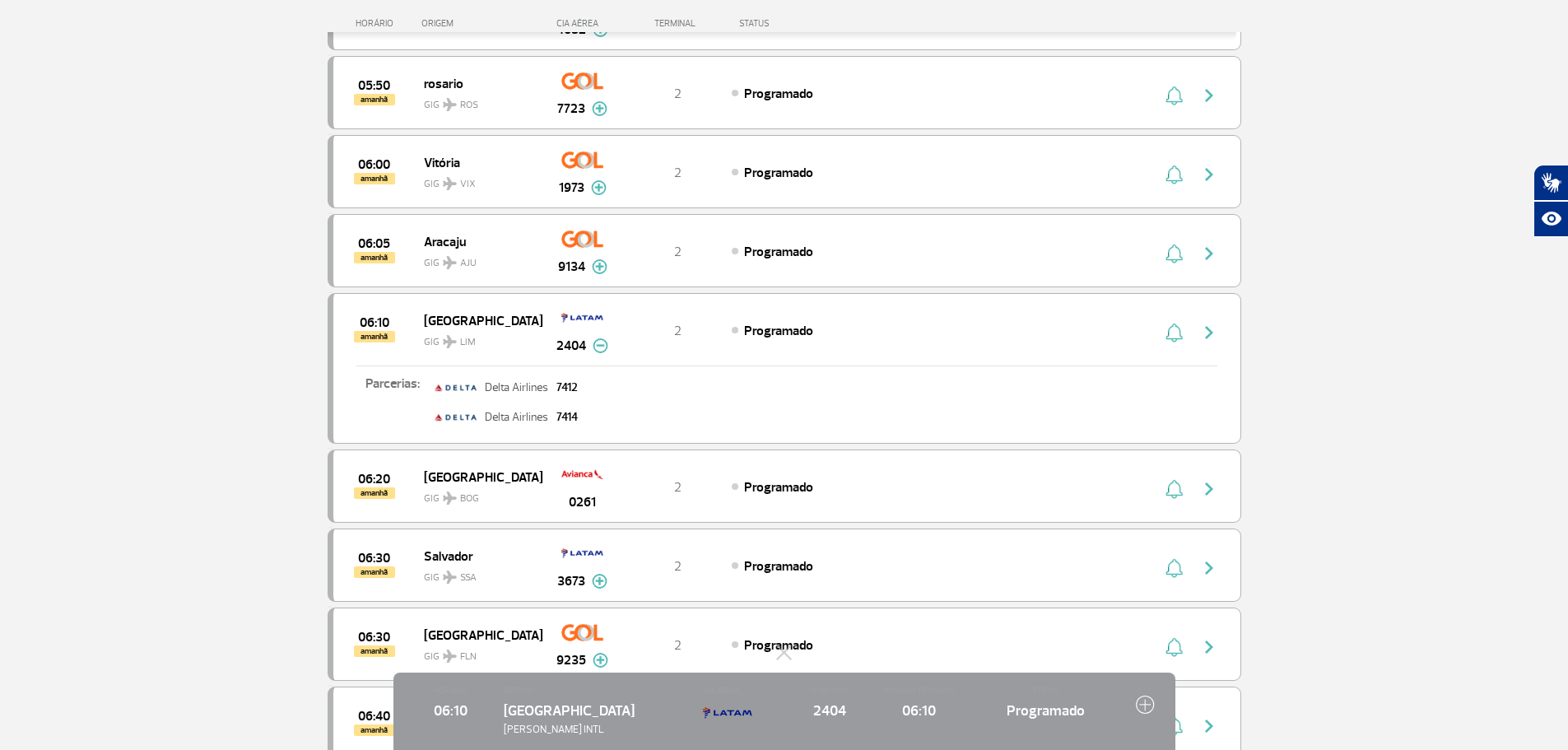 click 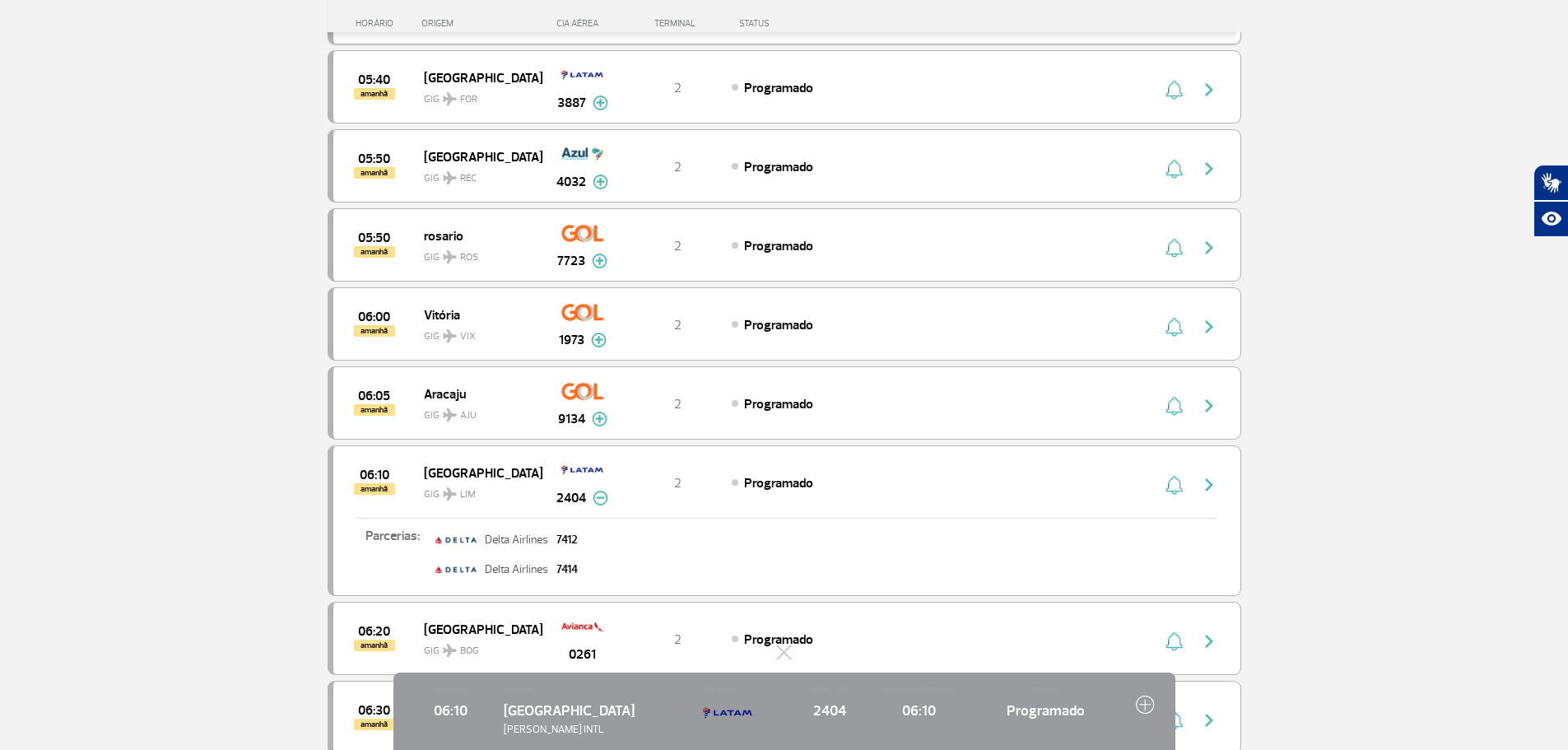 scroll, scrollTop: 3458, scrollLeft: 0, axis: vertical 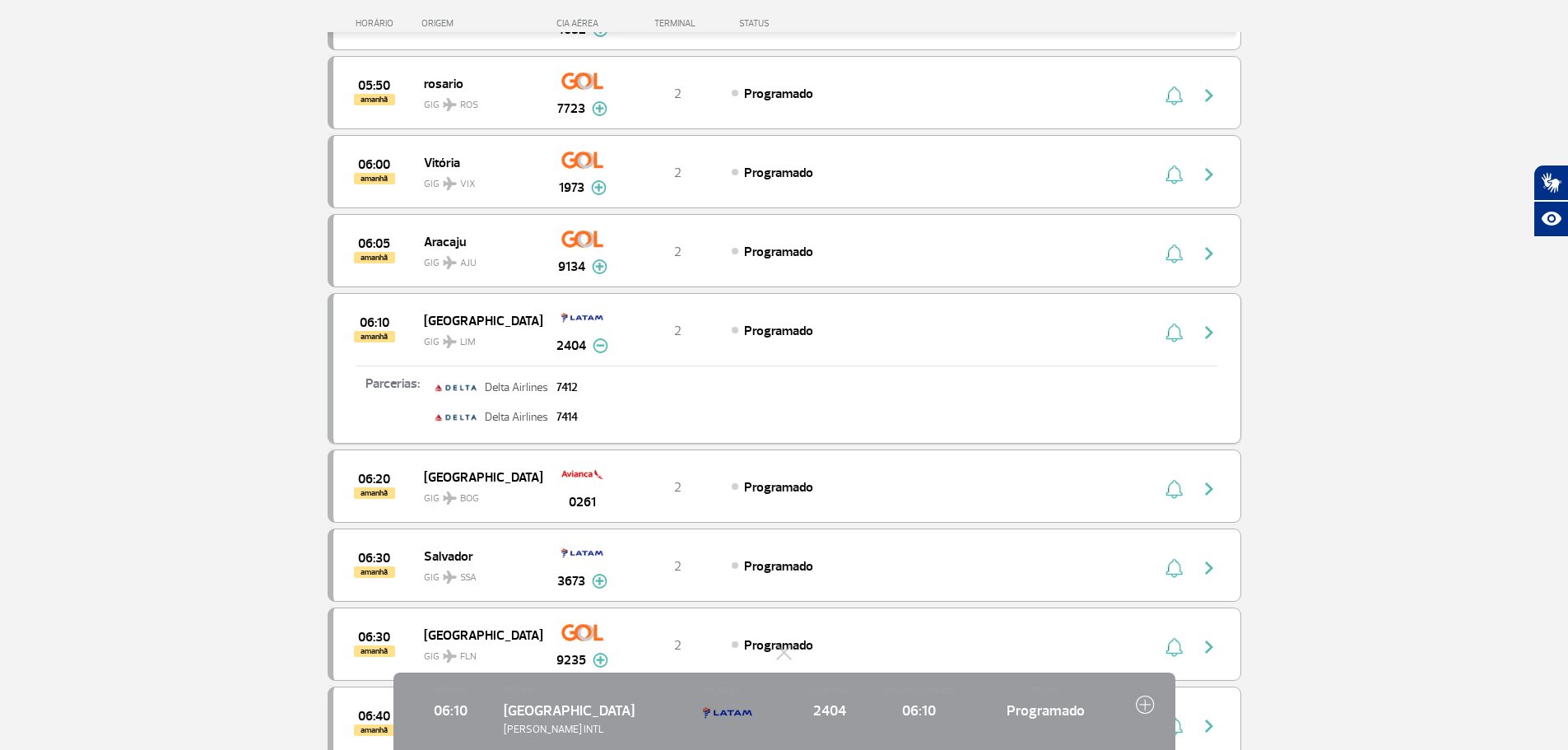 click at bounding box center [449, 342] 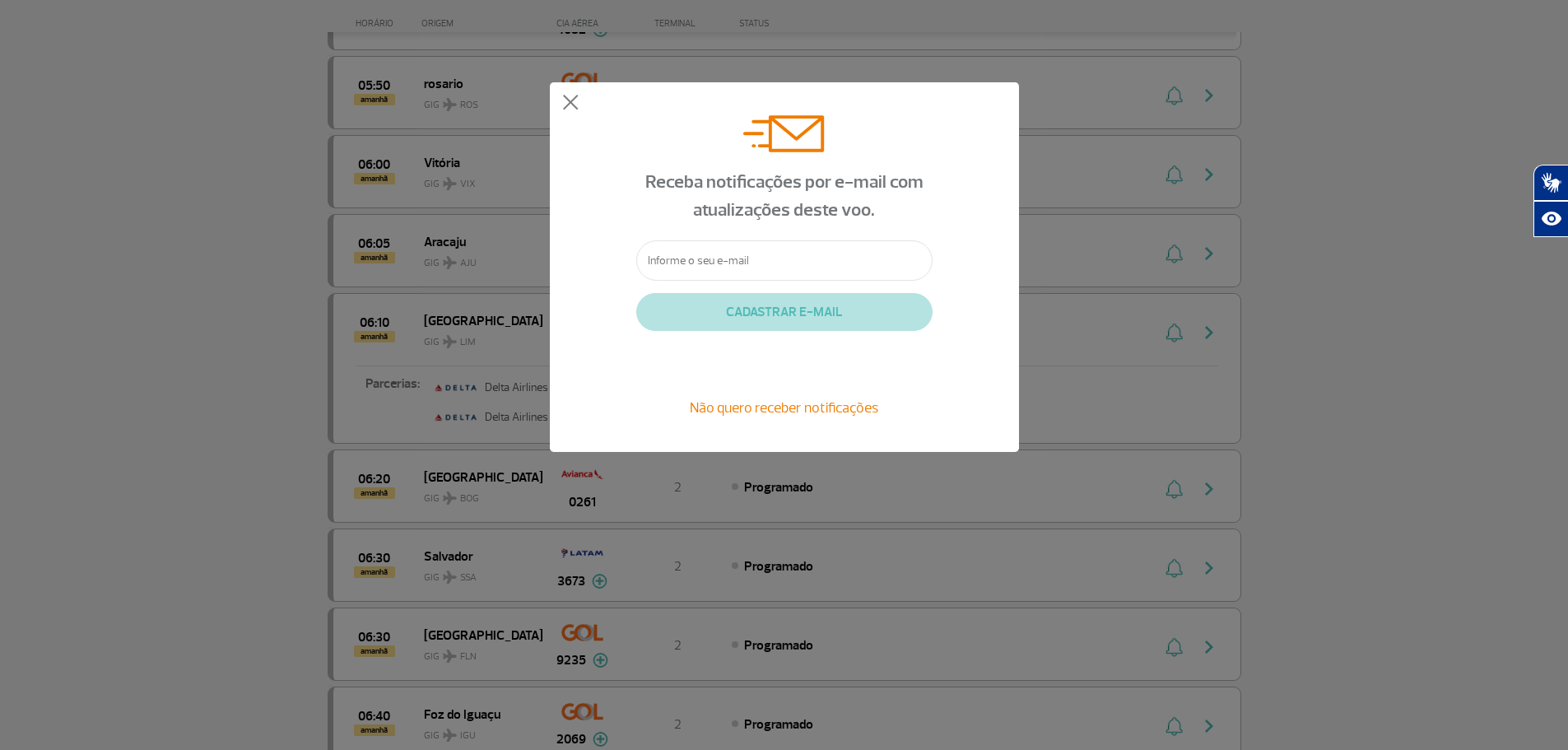 click 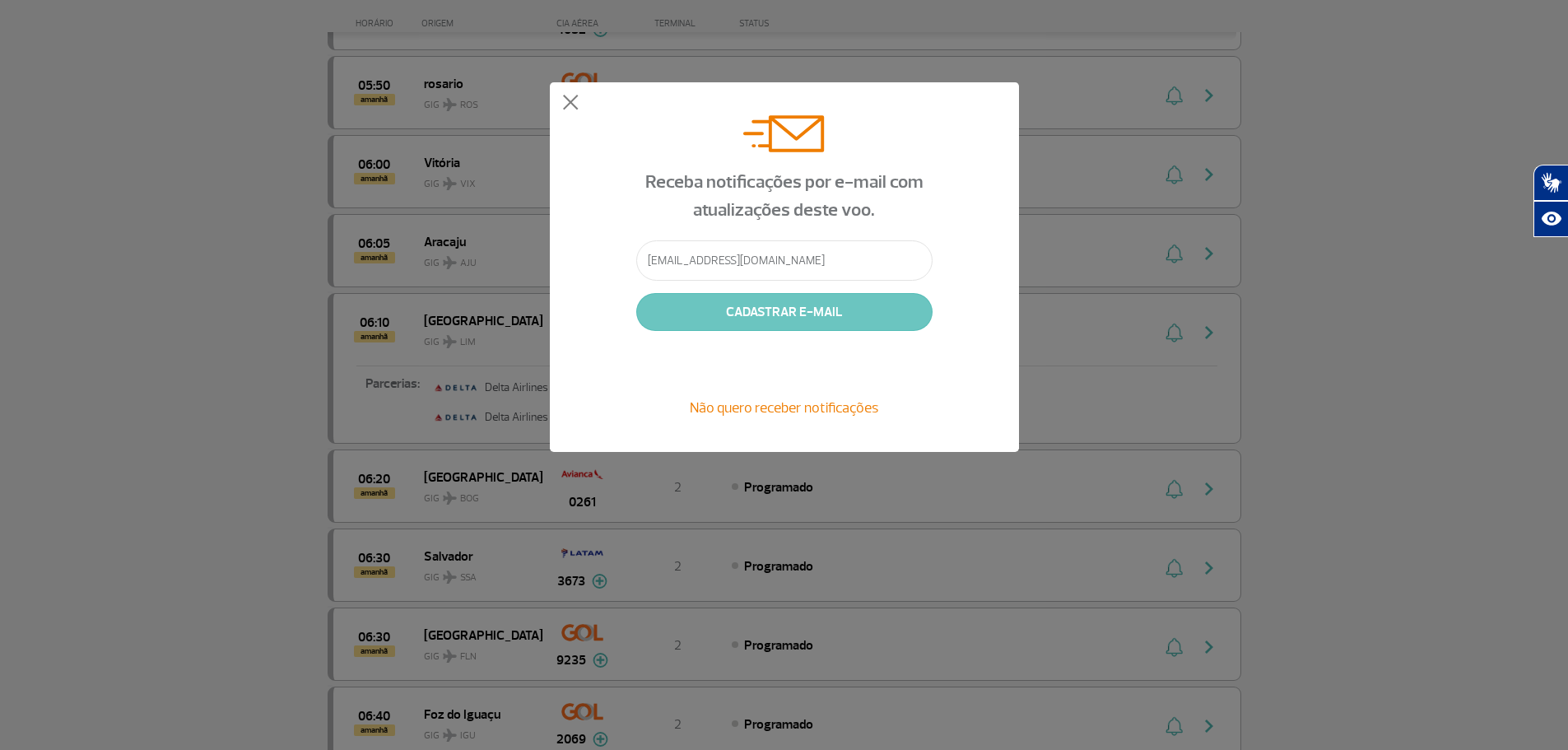 click on "CADASTRAR E-MAIL" 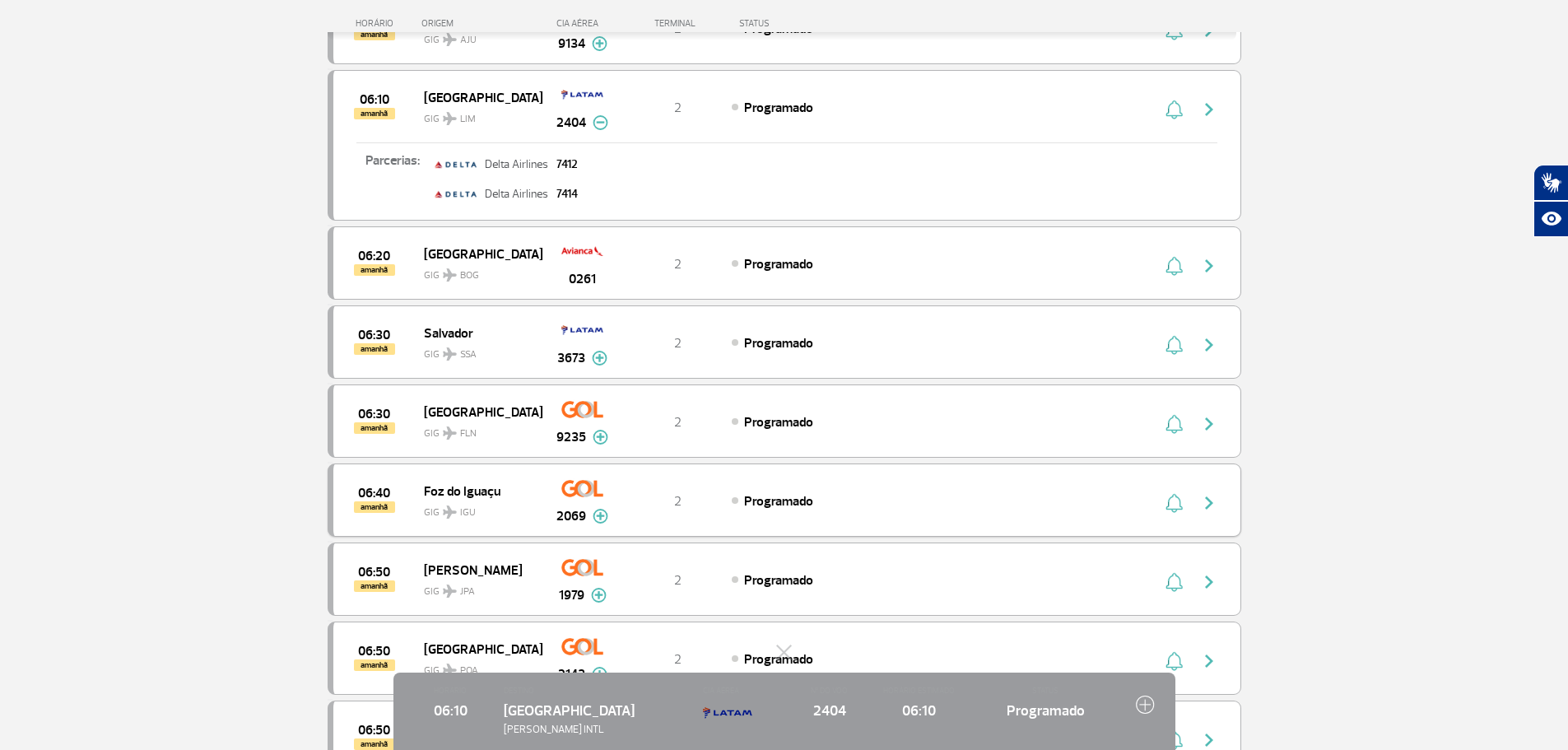 scroll, scrollTop: 3622, scrollLeft: 0, axis: vertical 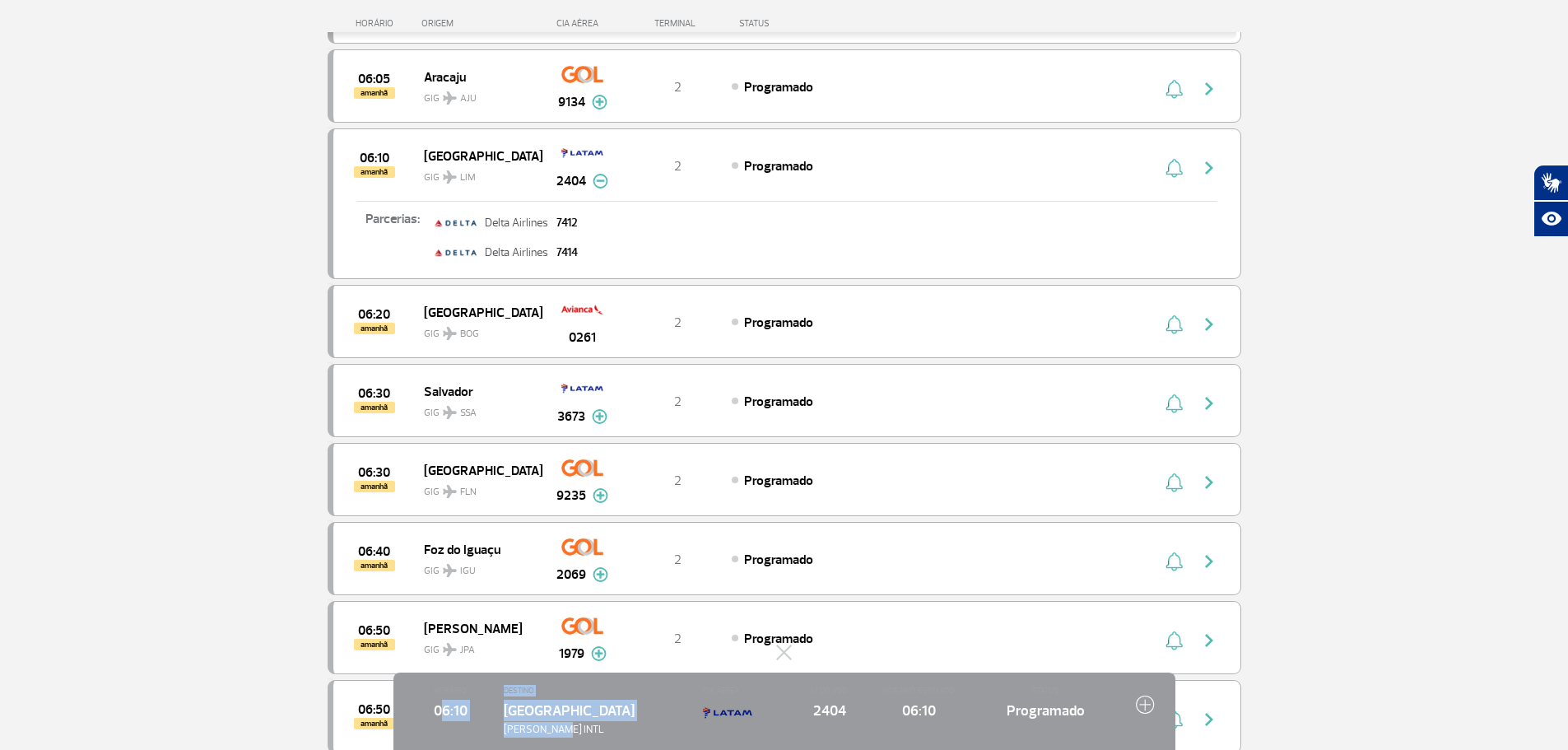 drag, startPoint x: 439, startPoint y: 707, endPoint x: 537, endPoint y: 709, distance: 98.02041 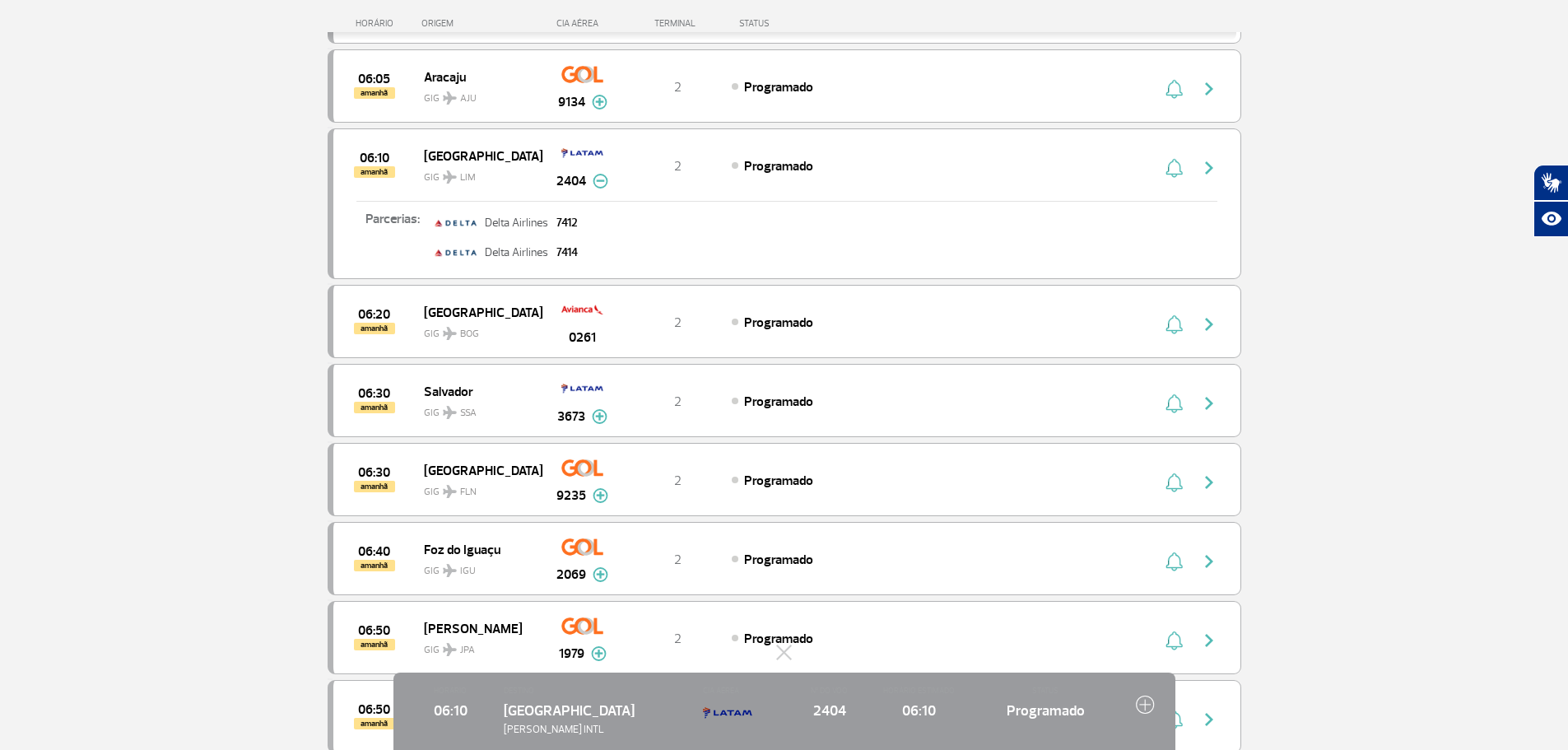 click on "HORÁRIO" 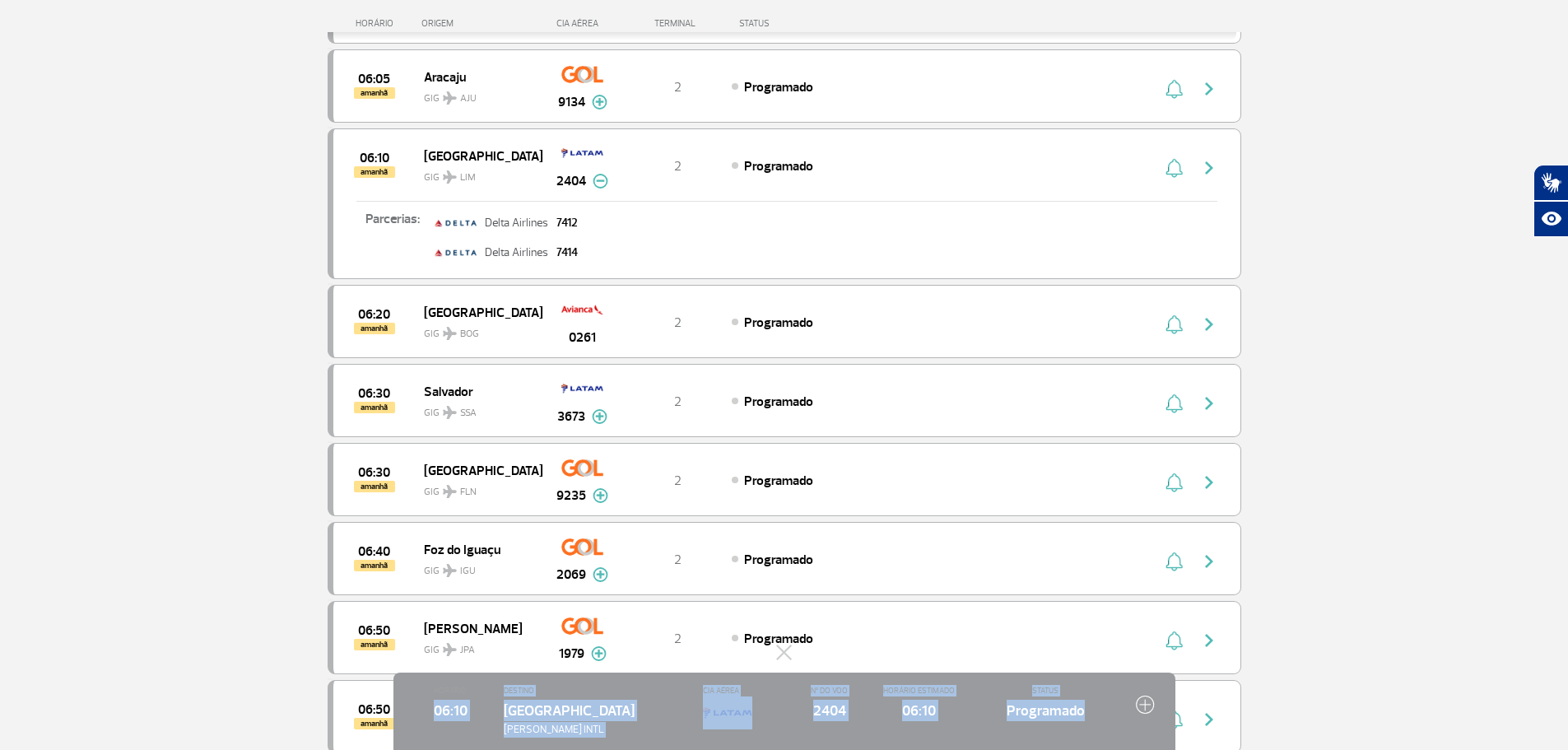 drag, startPoint x: 426, startPoint y: 703, endPoint x: 1096, endPoint y: 715, distance: 670.10745 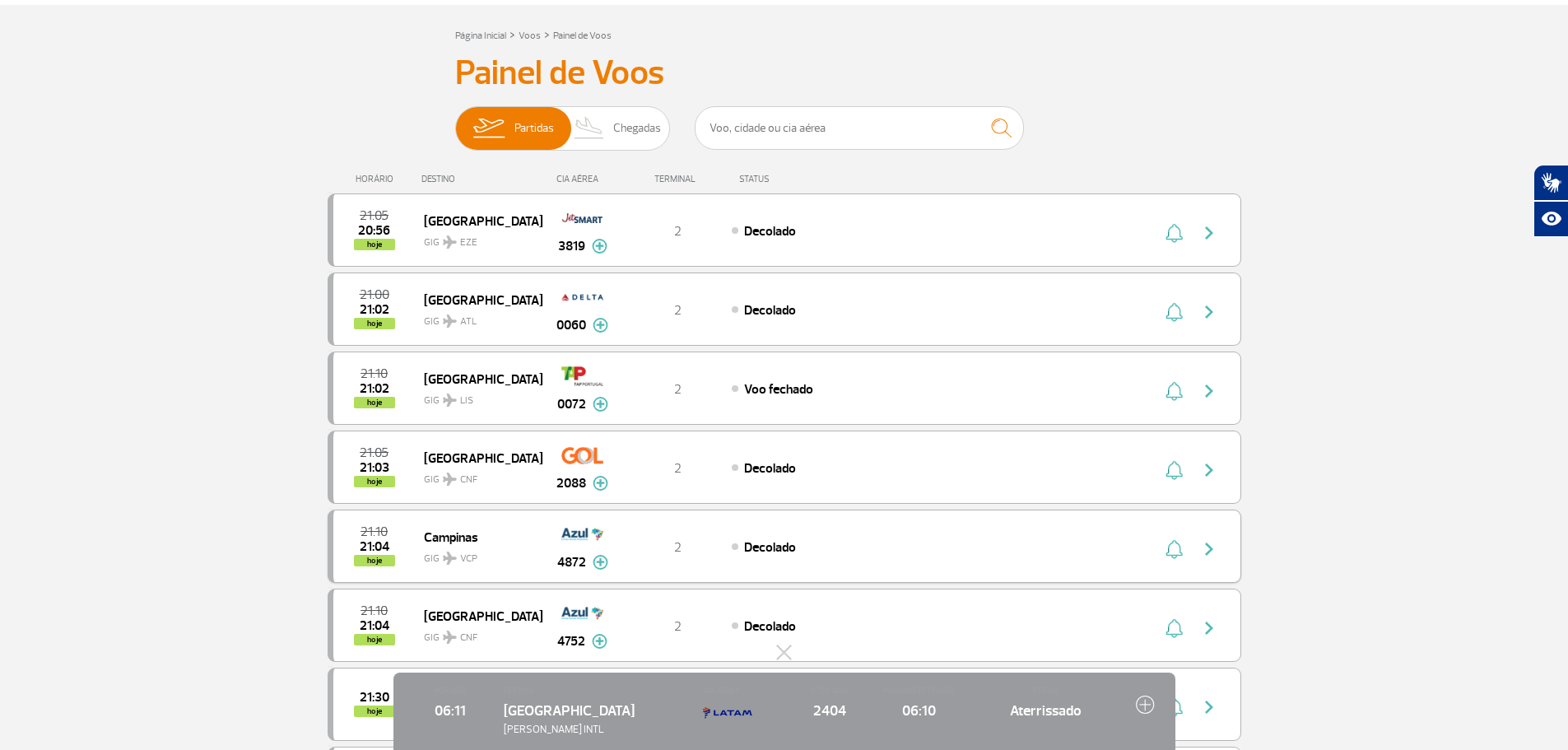 scroll, scrollTop: 0, scrollLeft: 0, axis: both 